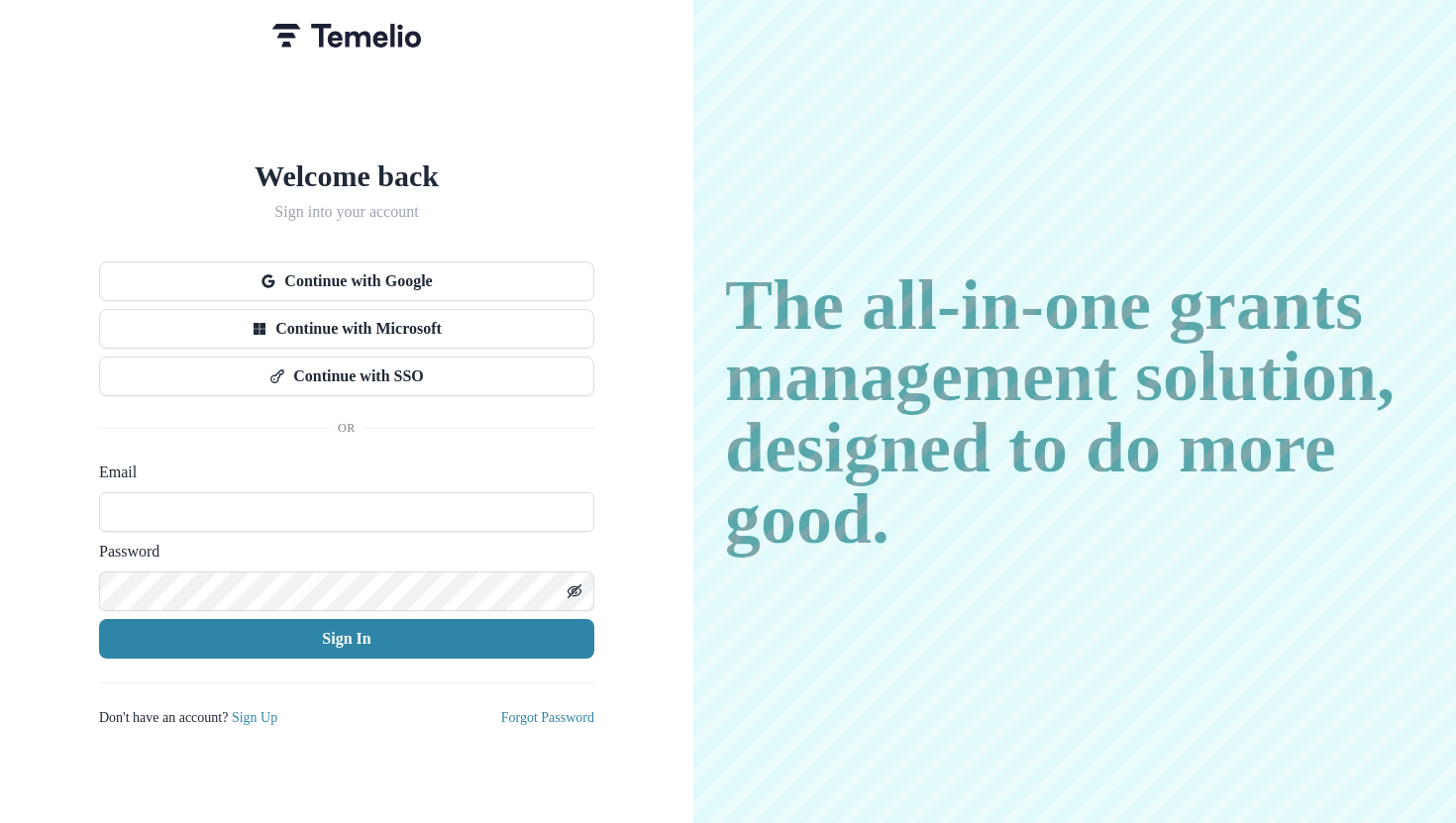 scroll, scrollTop: 0, scrollLeft: 0, axis: both 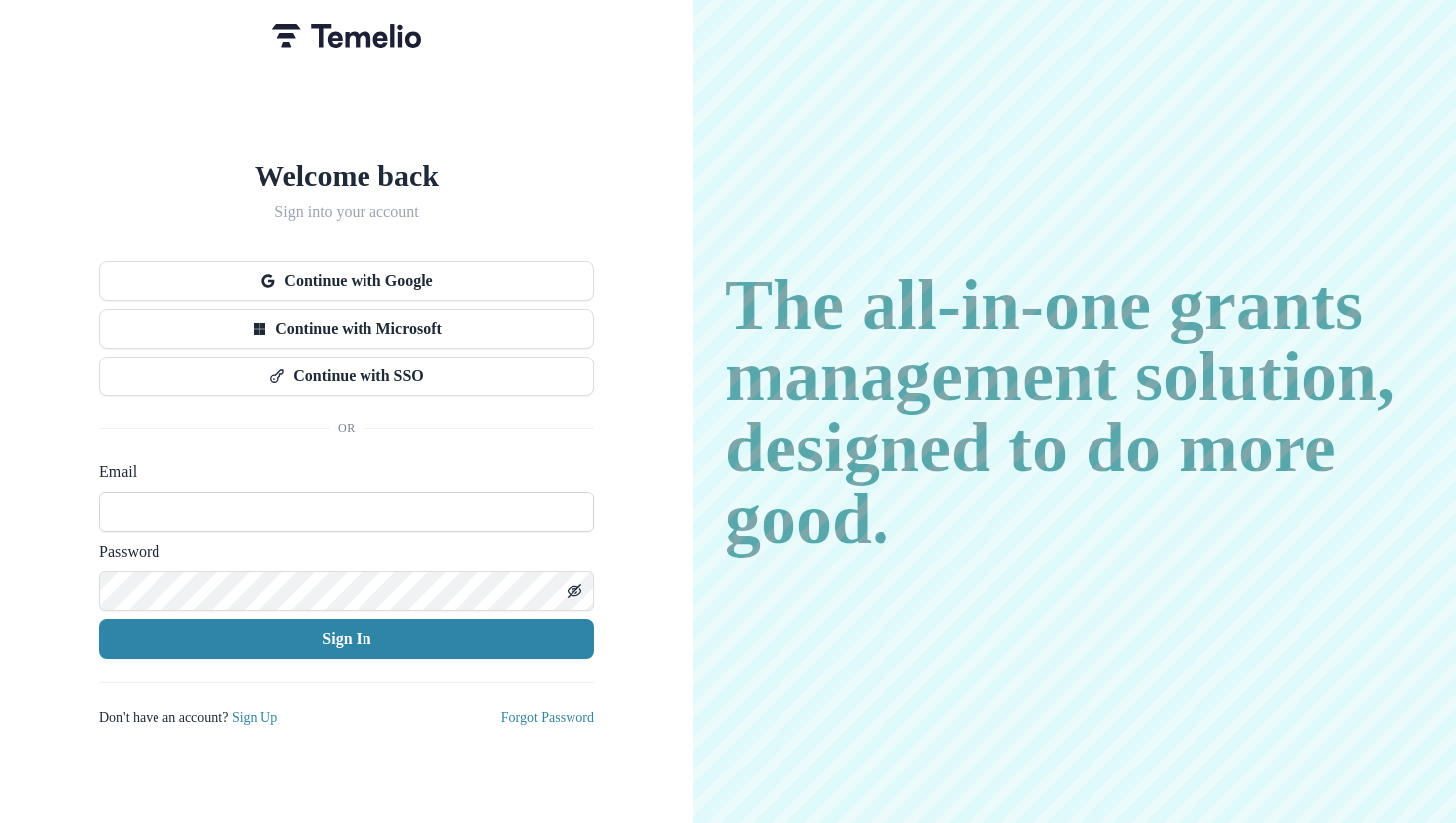 click at bounding box center [347, 512] 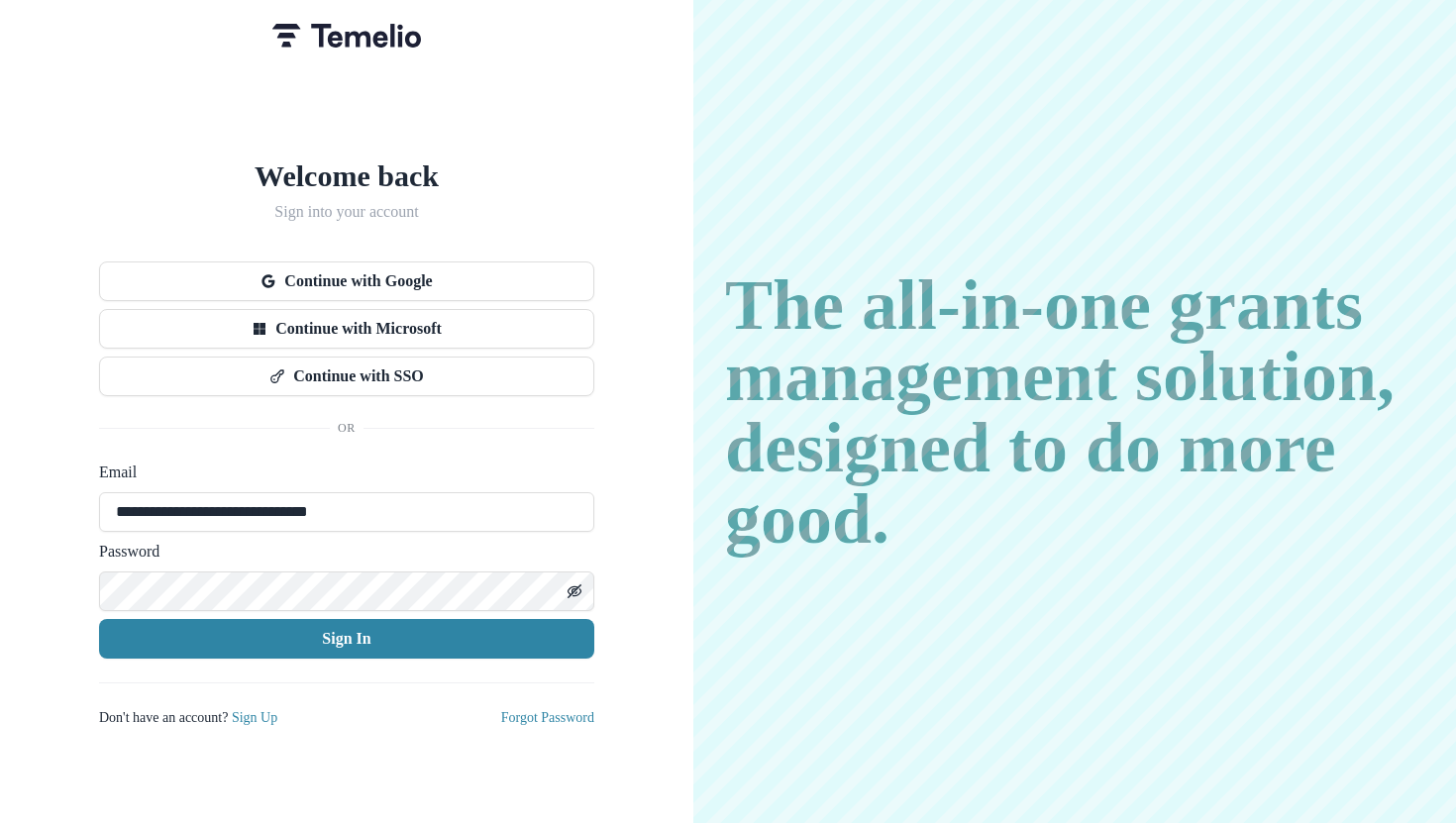 type on "**********" 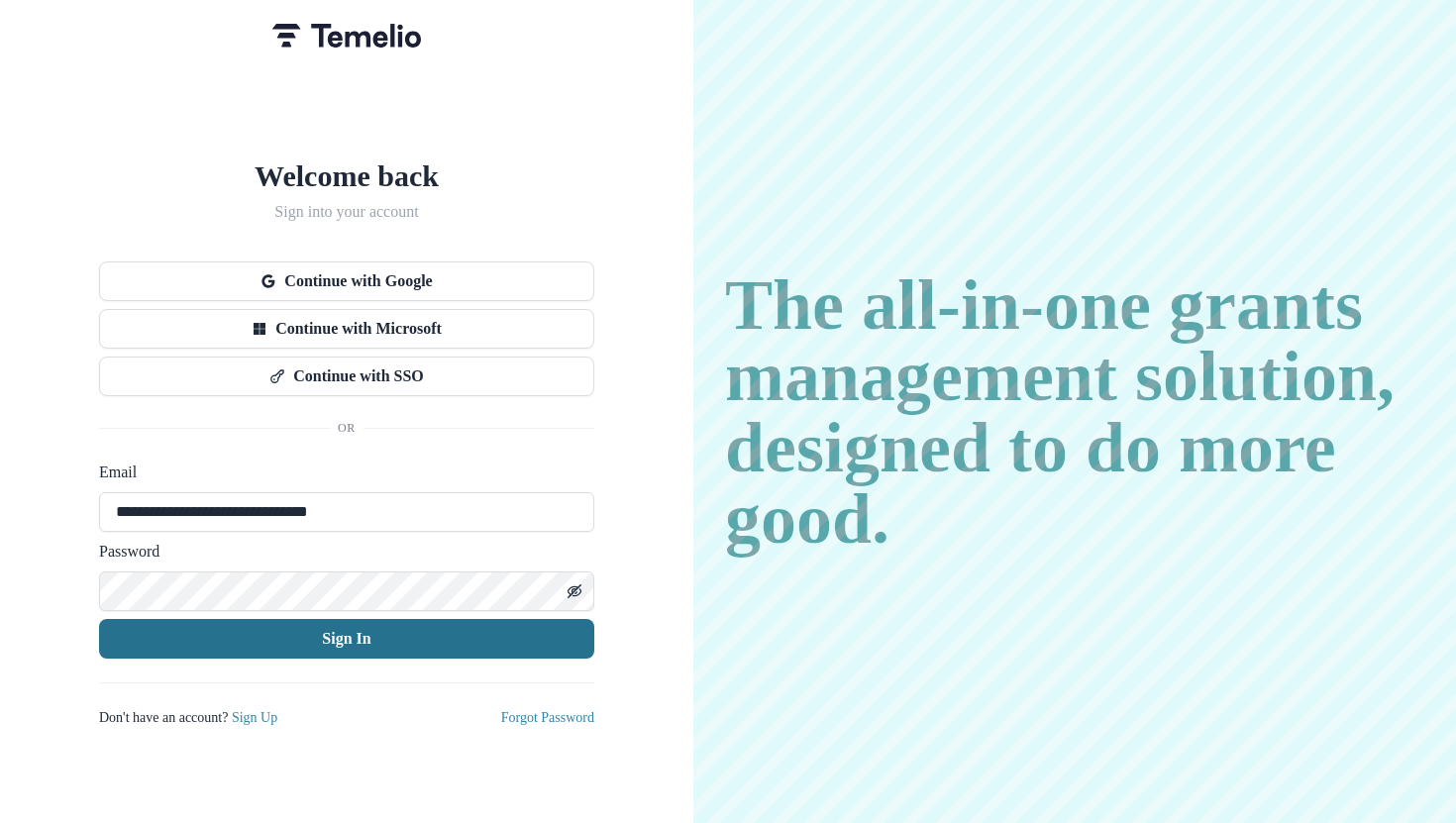 click on "Sign In" at bounding box center [347, 639] 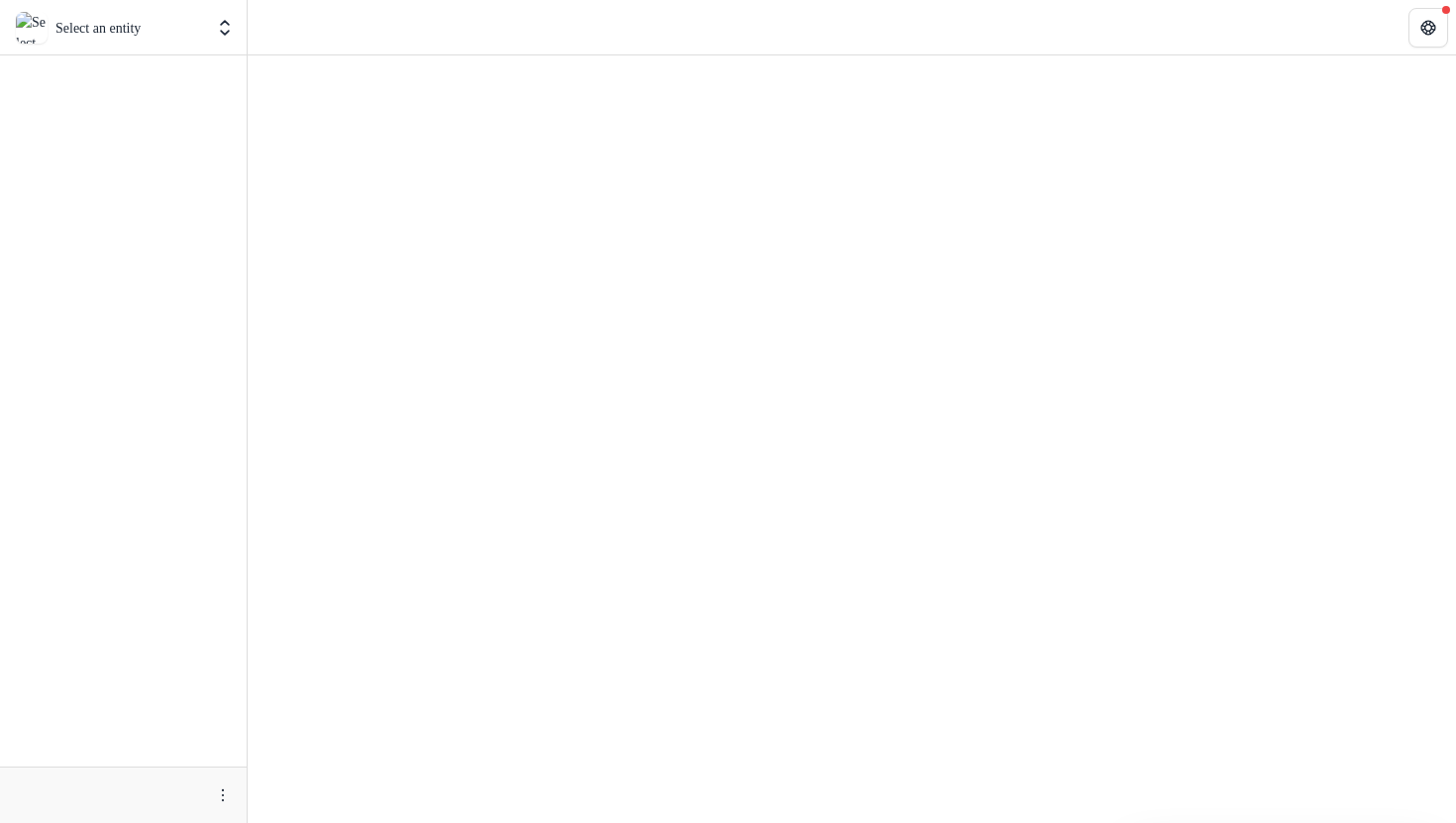 scroll, scrollTop: 0, scrollLeft: 0, axis: both 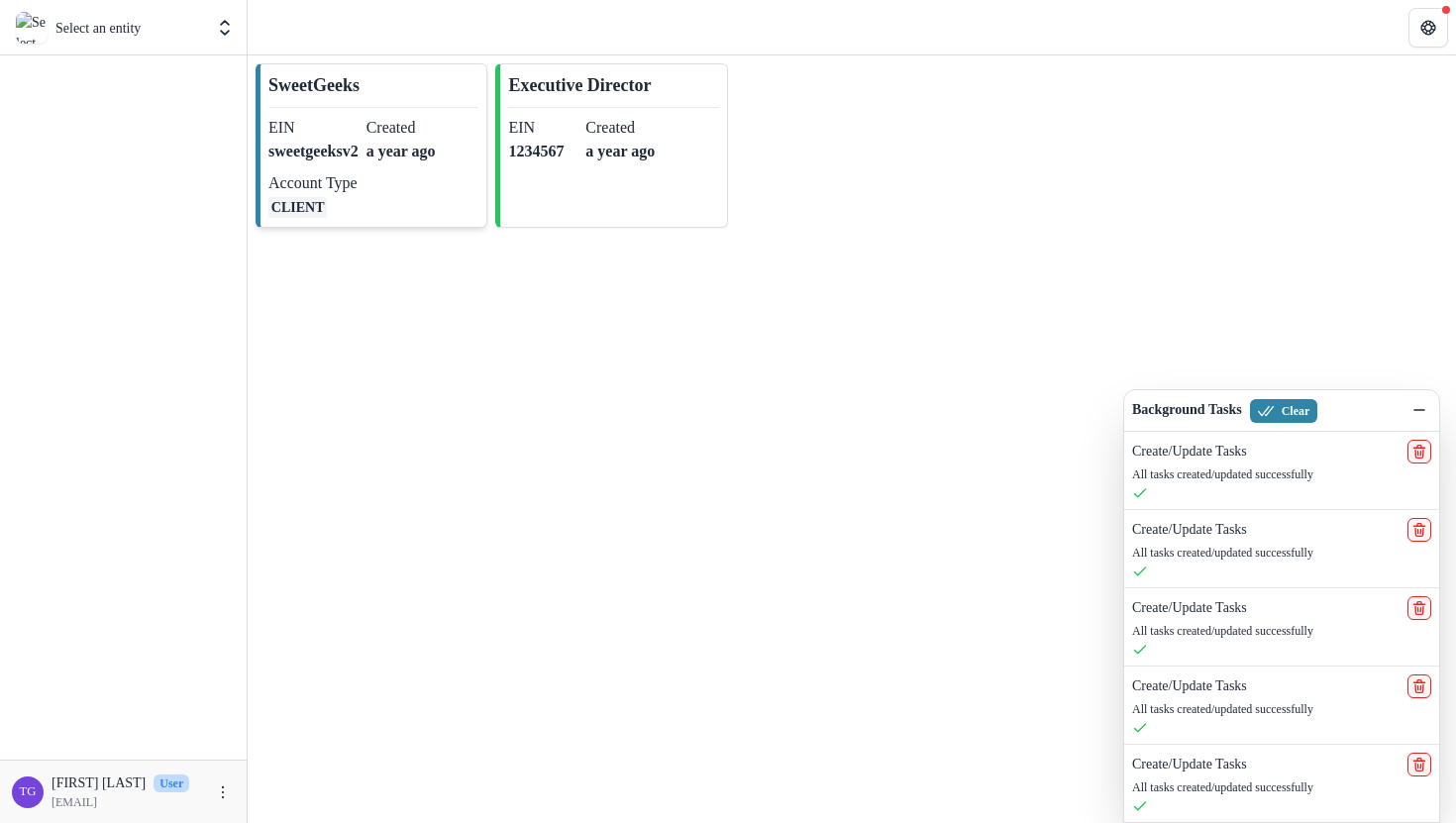 click on "EIN sweetgeeksv2 Created a year ago Account Type CLIENT" at bounding box center (362, 167) 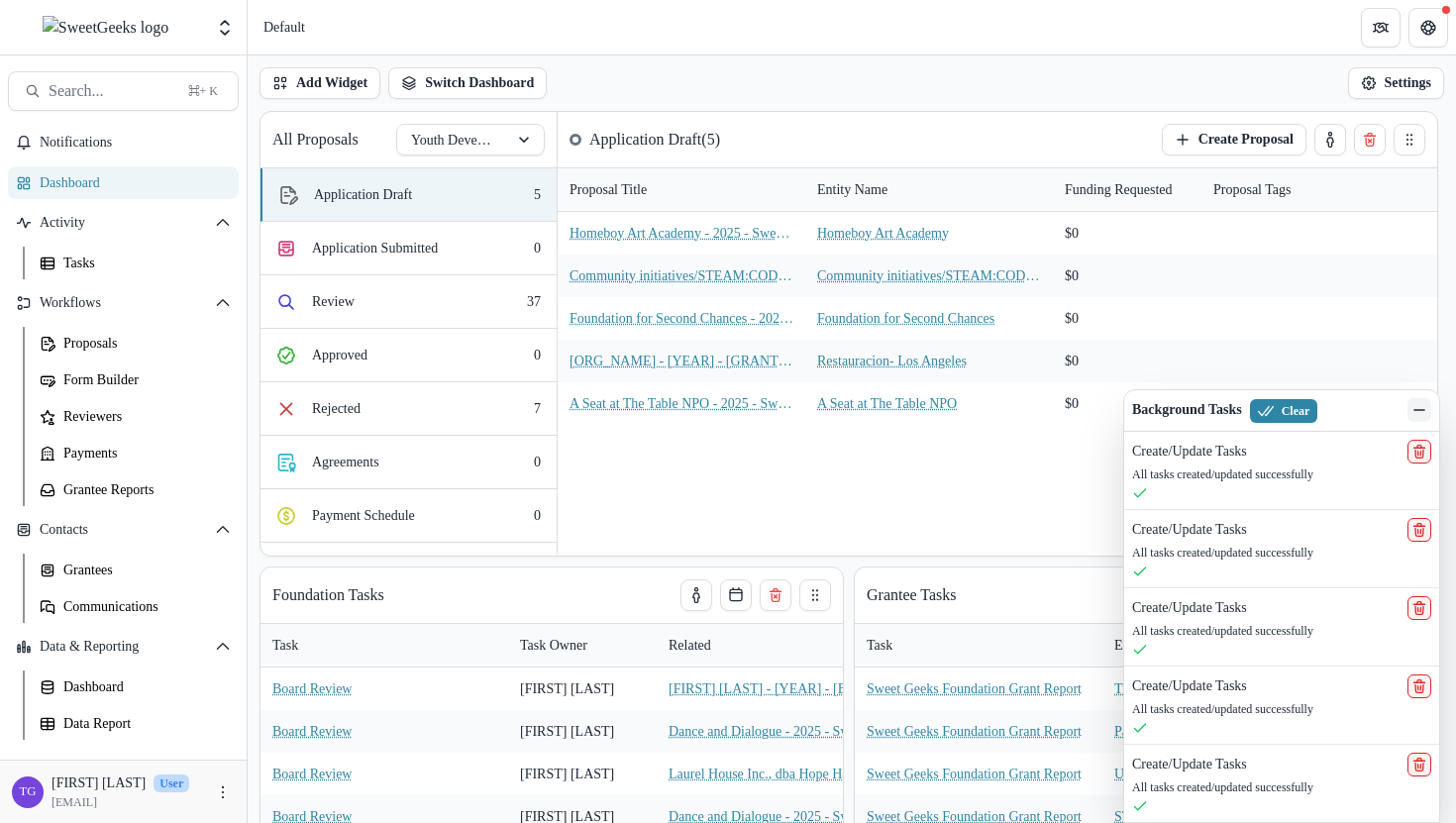 click at bounding box center (1419, 410) 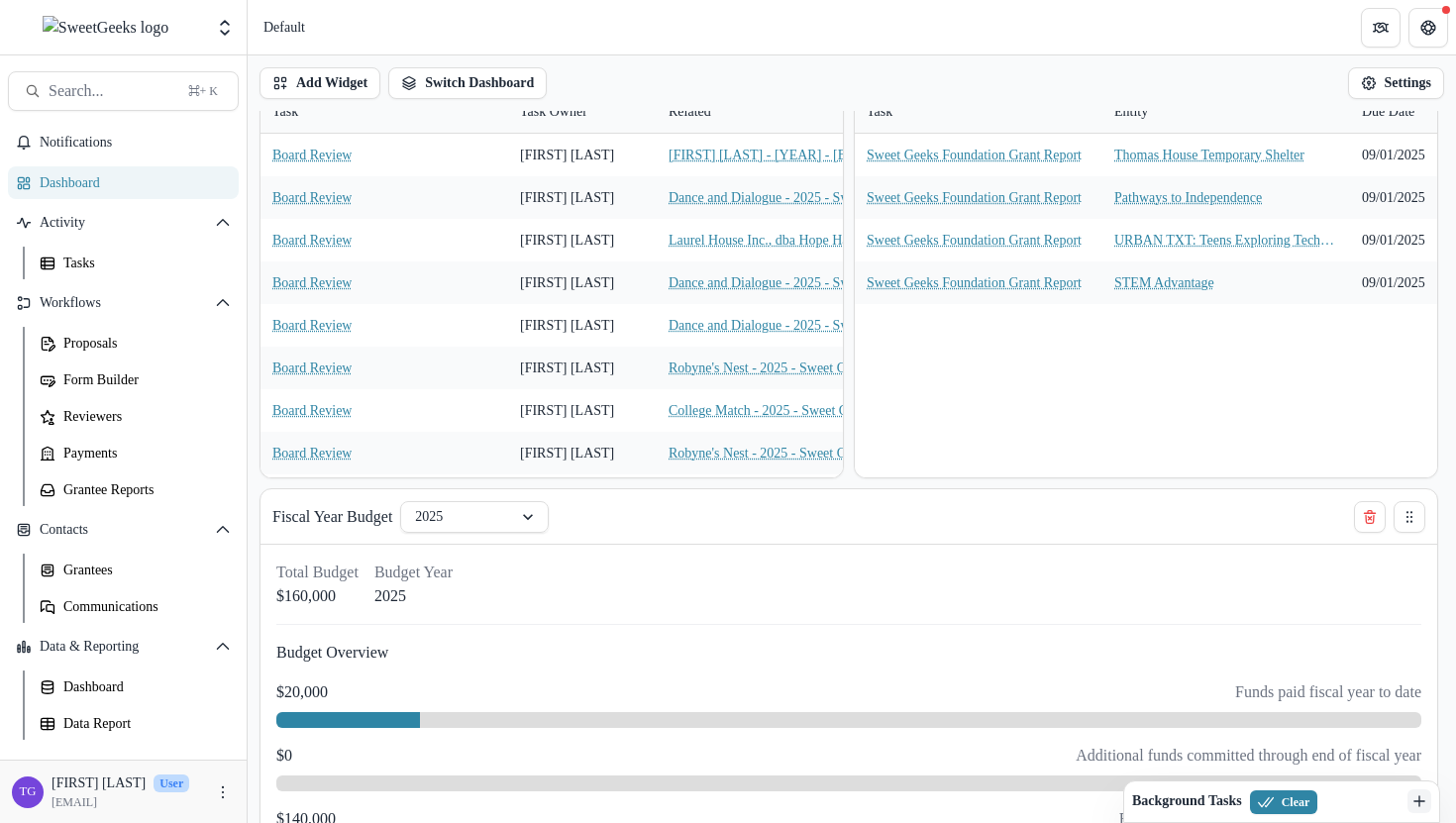 scroll, scrollTop: 538, scrollLeft: 0, axis: vertical 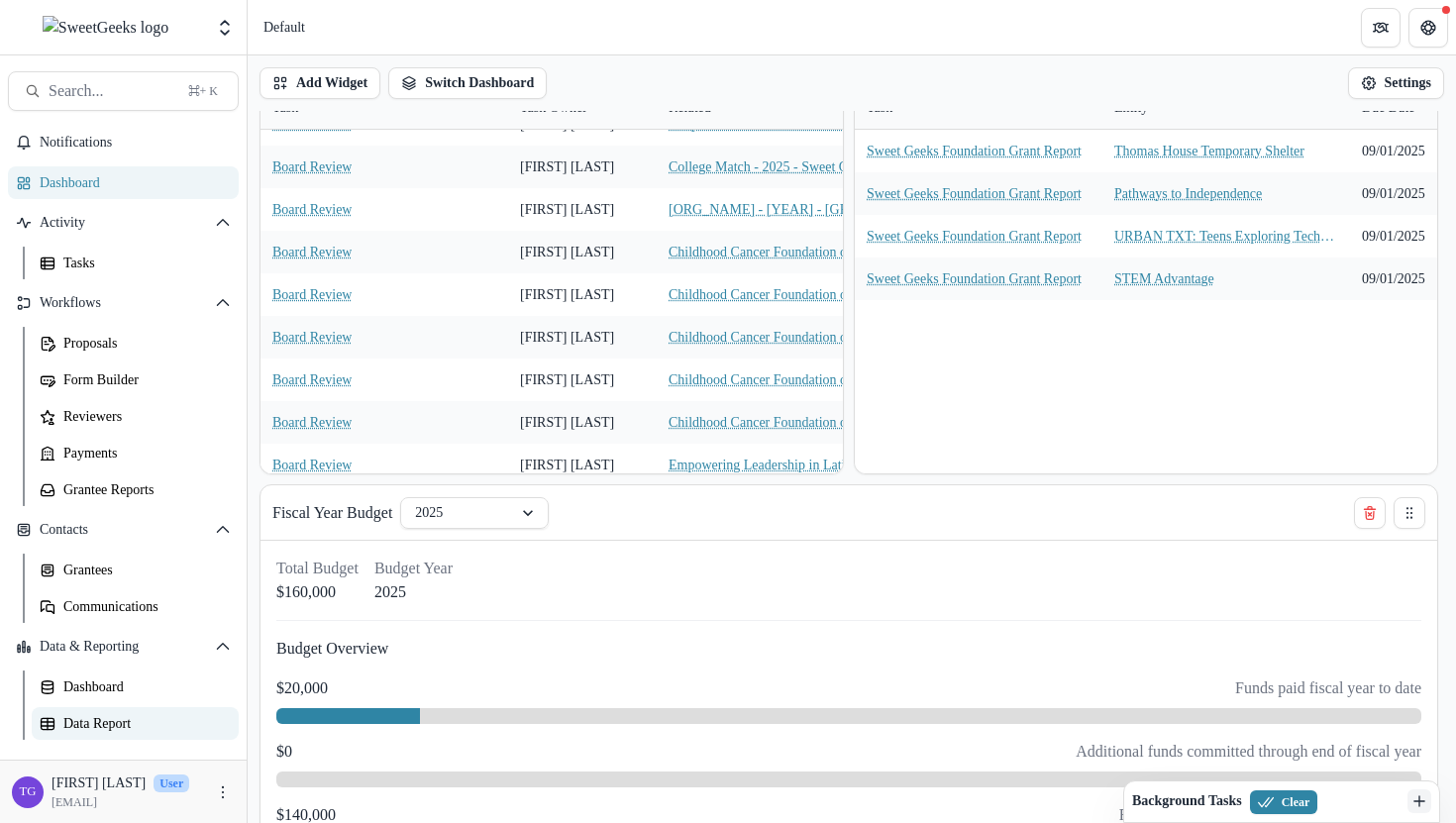 click on "Data Report" at bounding box center (143, 723) 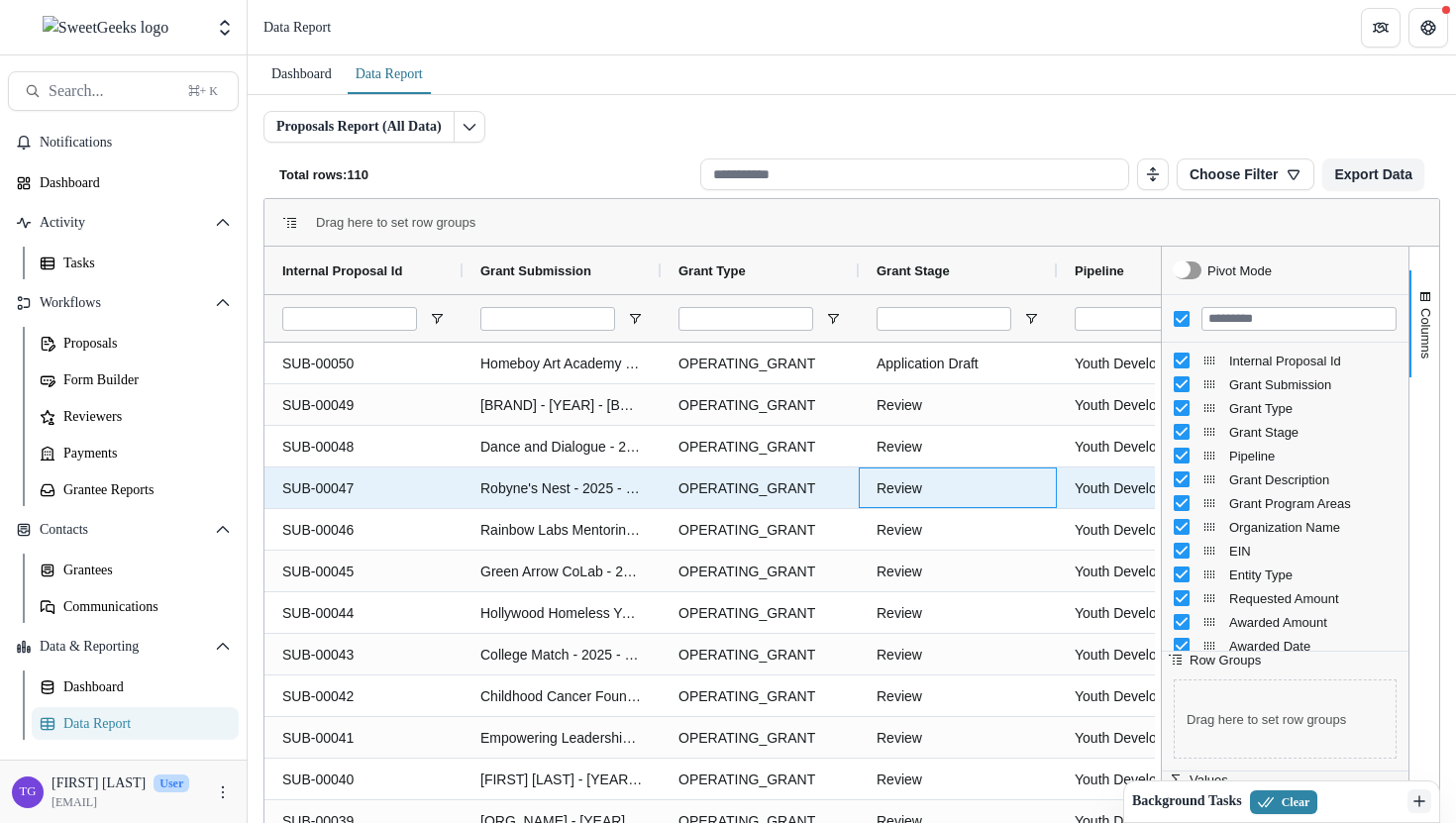 click on "Review" at bounding box center (958, 487) 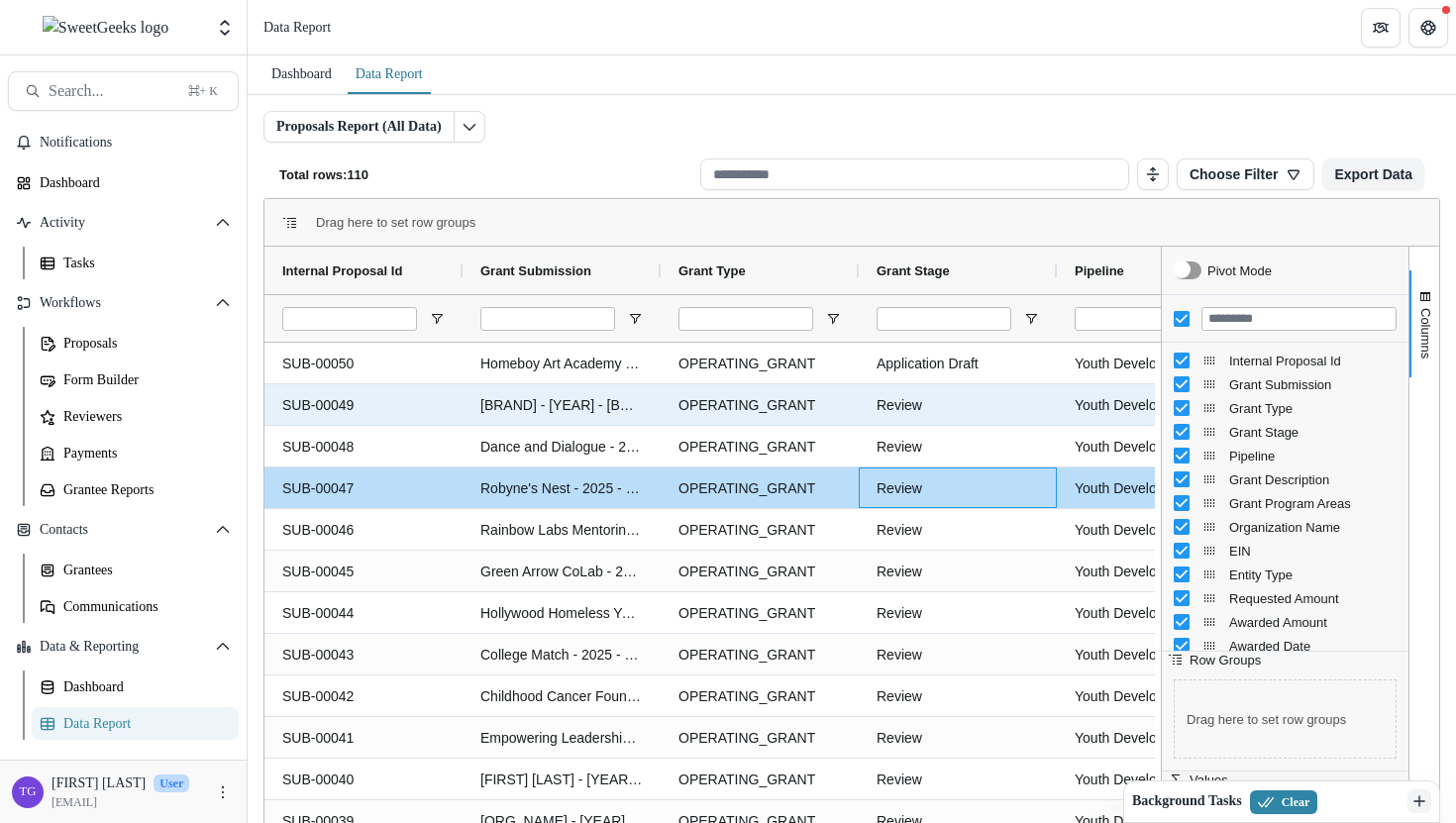 click on "Review" at bounding box center (958, 405) 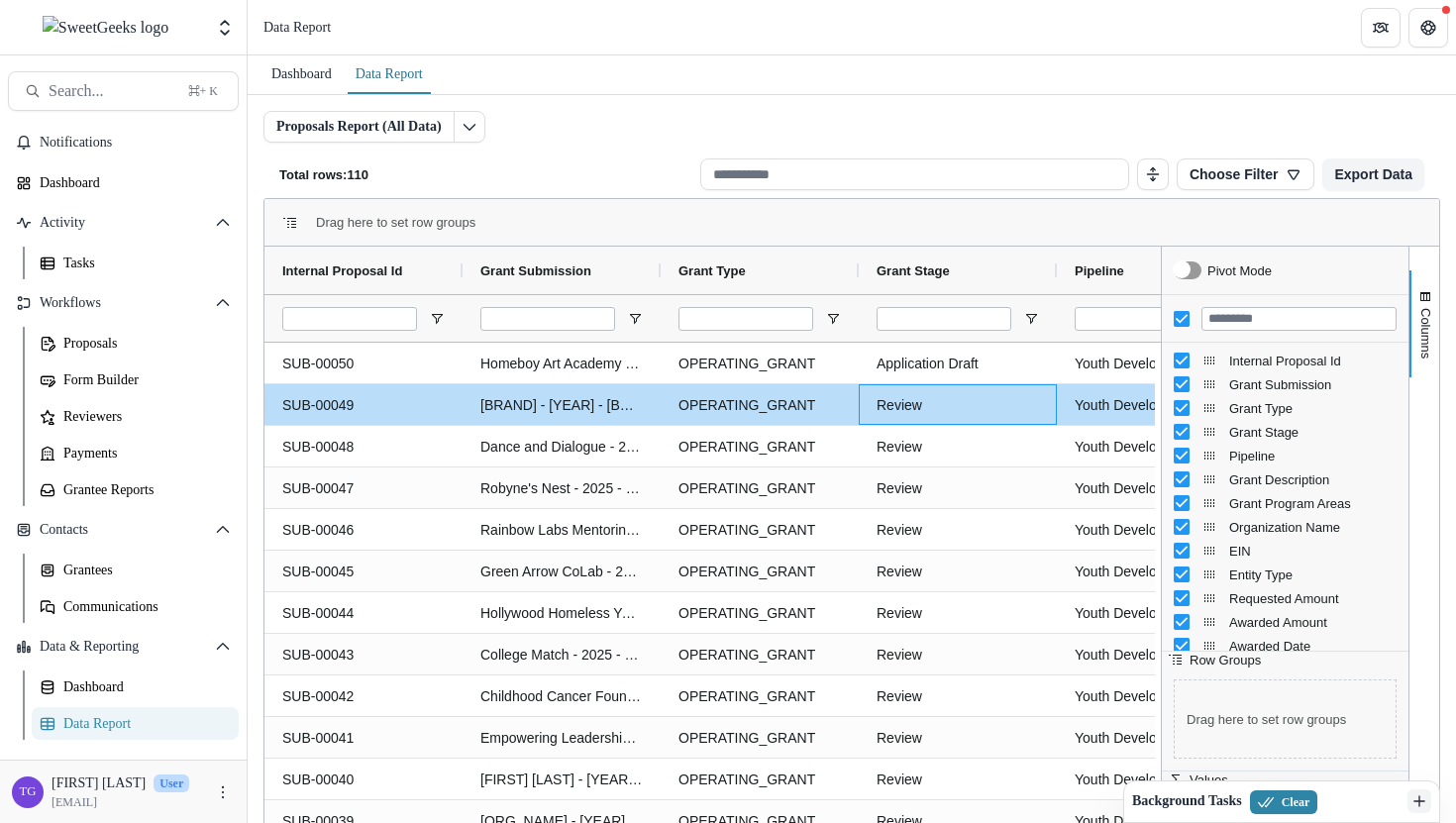 click on "Pivot Mode" at bounding box center [1225, 270] 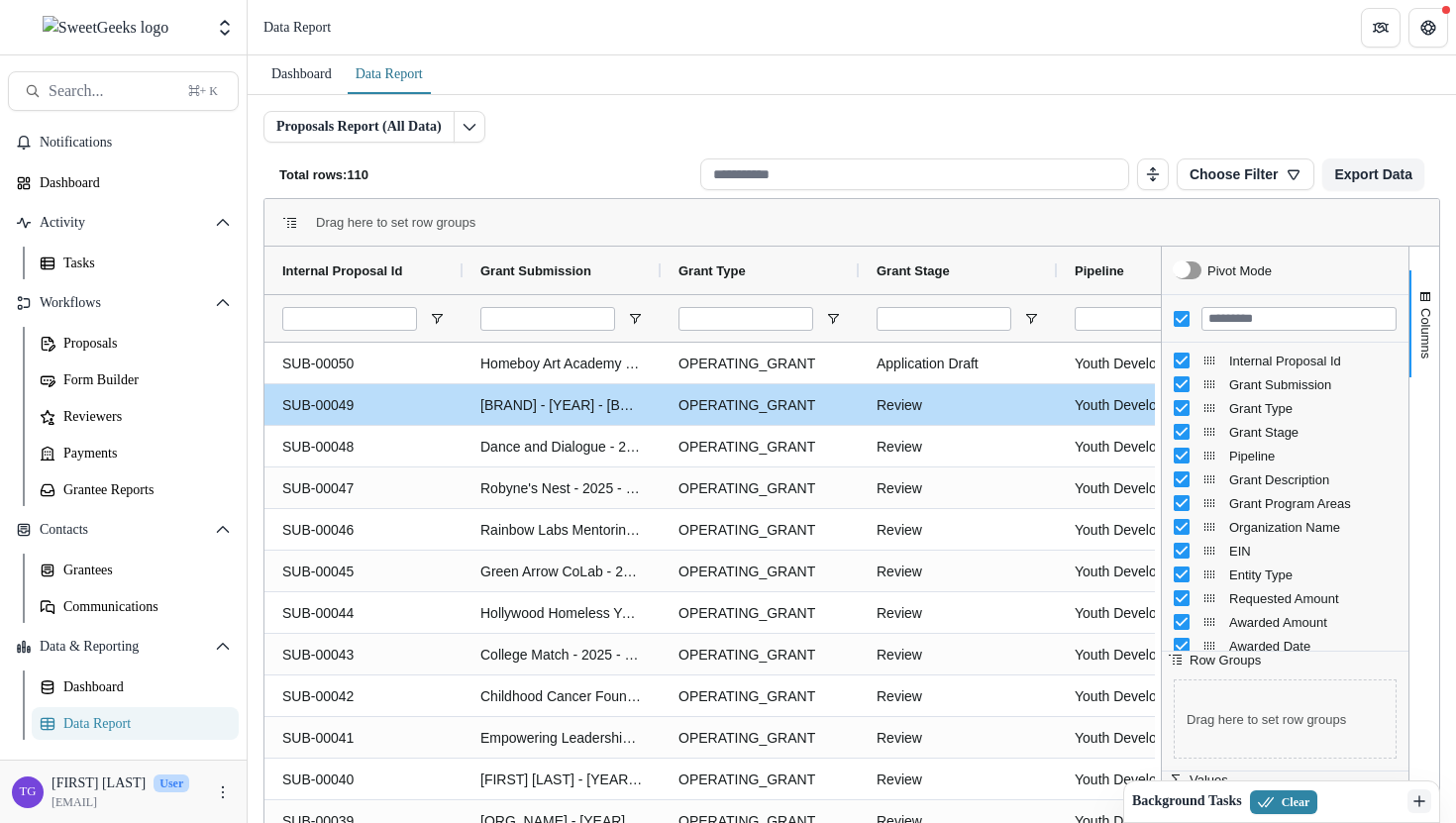click on "Pivot Mode" at bounding box center (1225, 270) 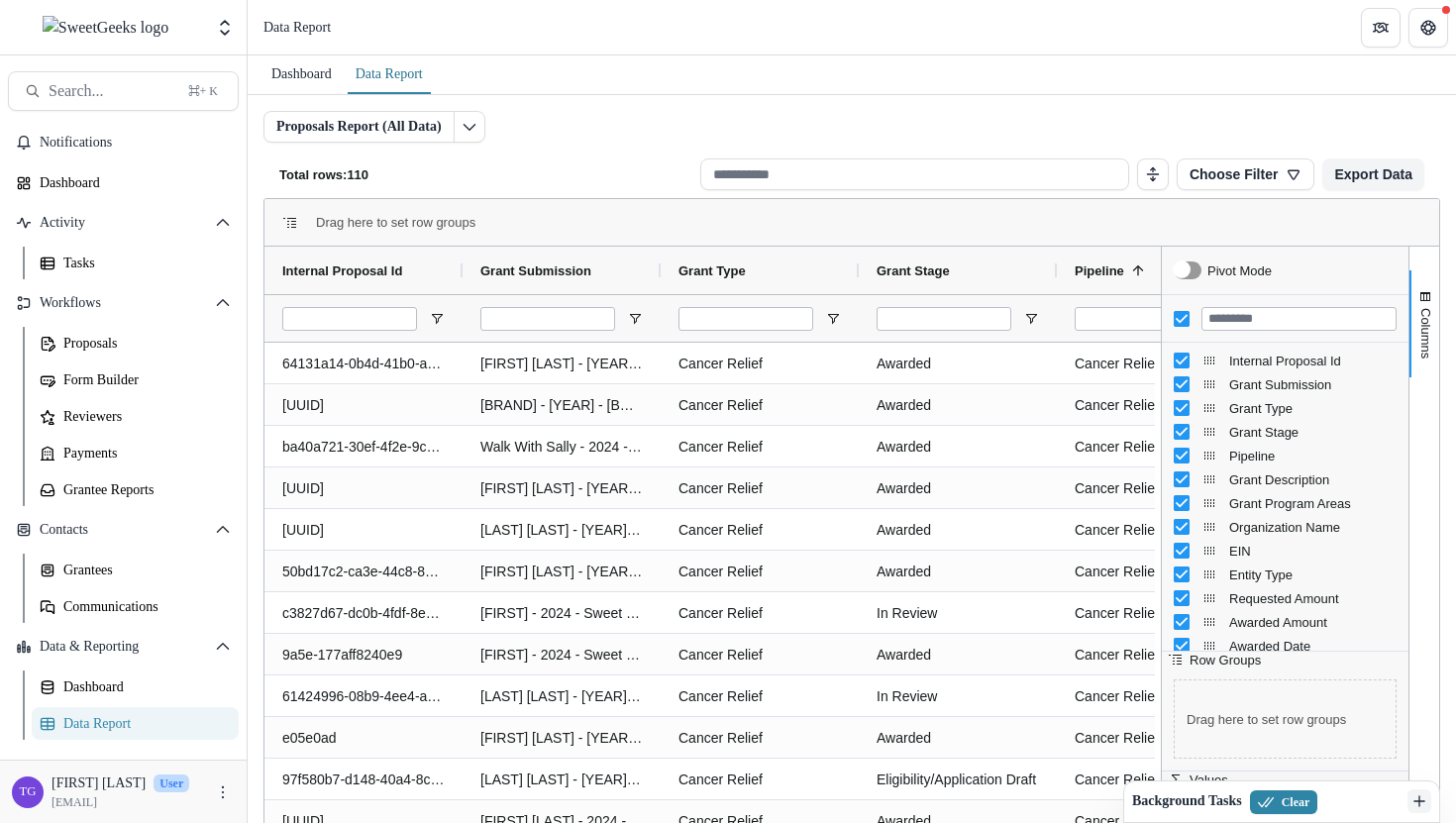 click on "Pipeline
[NUMBER]" at bounding box center [1148, 270] 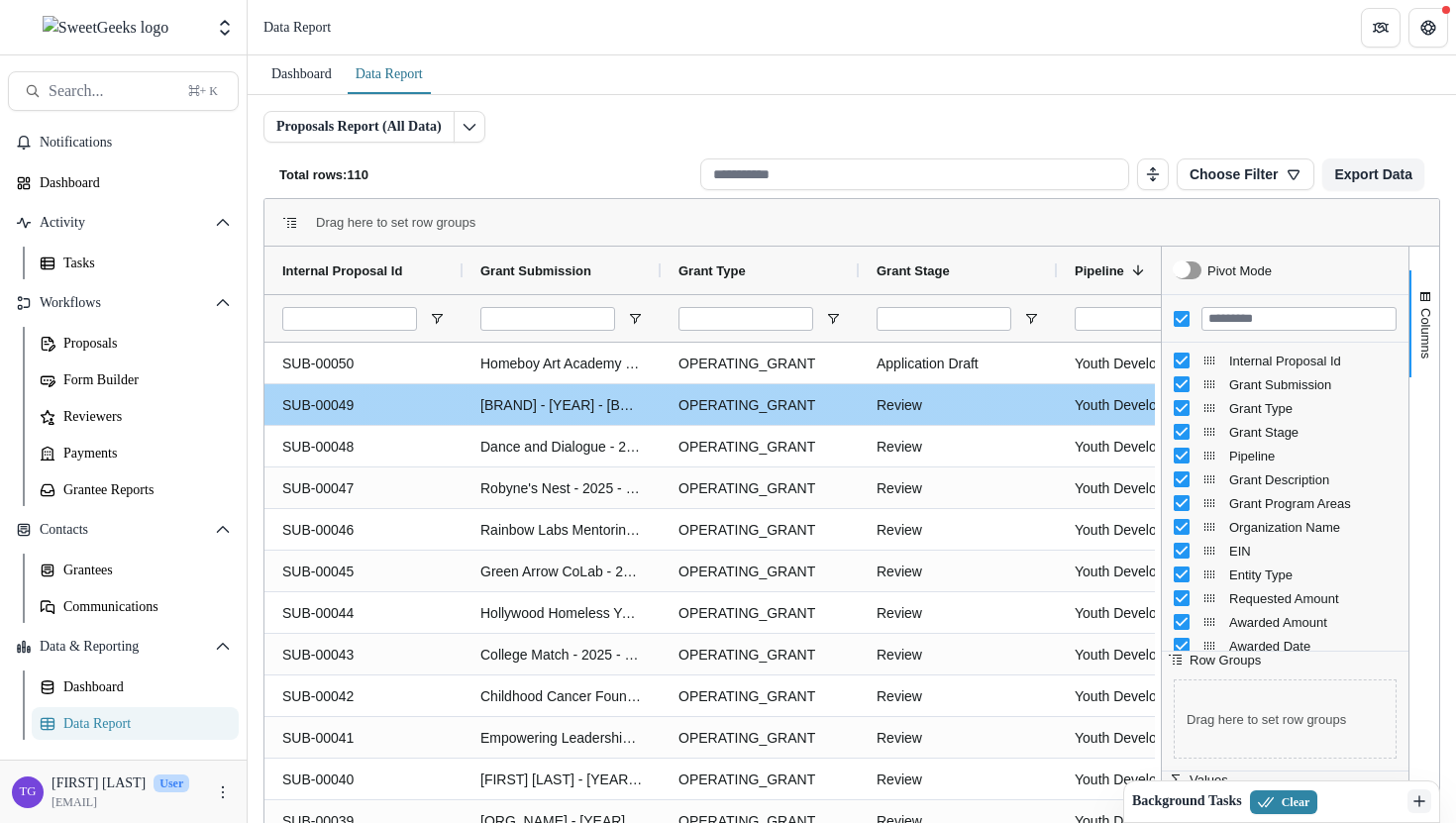 scroll, scrollTop: 0, scrollLeft: 54, axis: horizontal 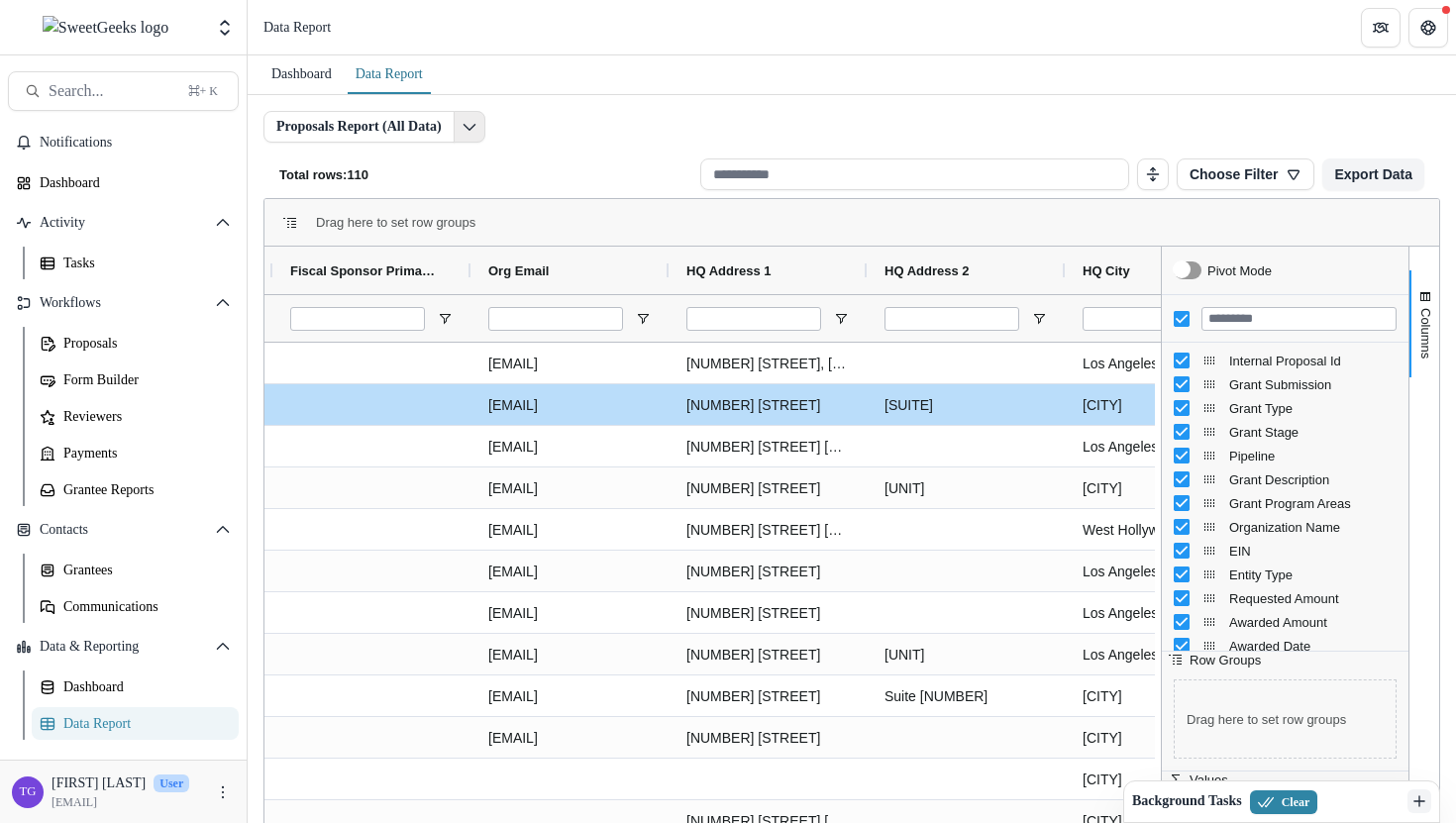 click at bounding box center (469, 127) 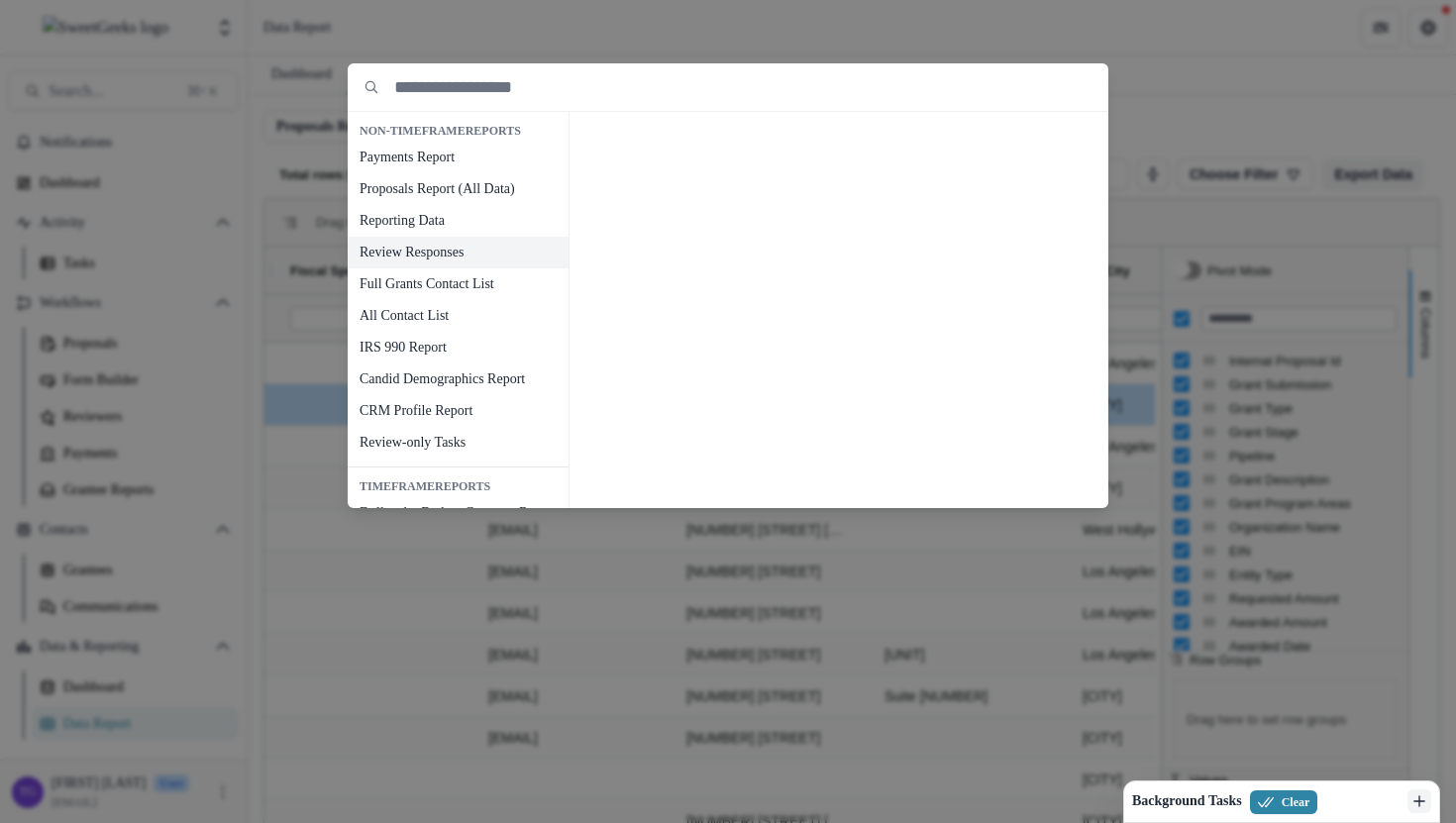 click on "Review Responses" at bounding box center (458, 253) 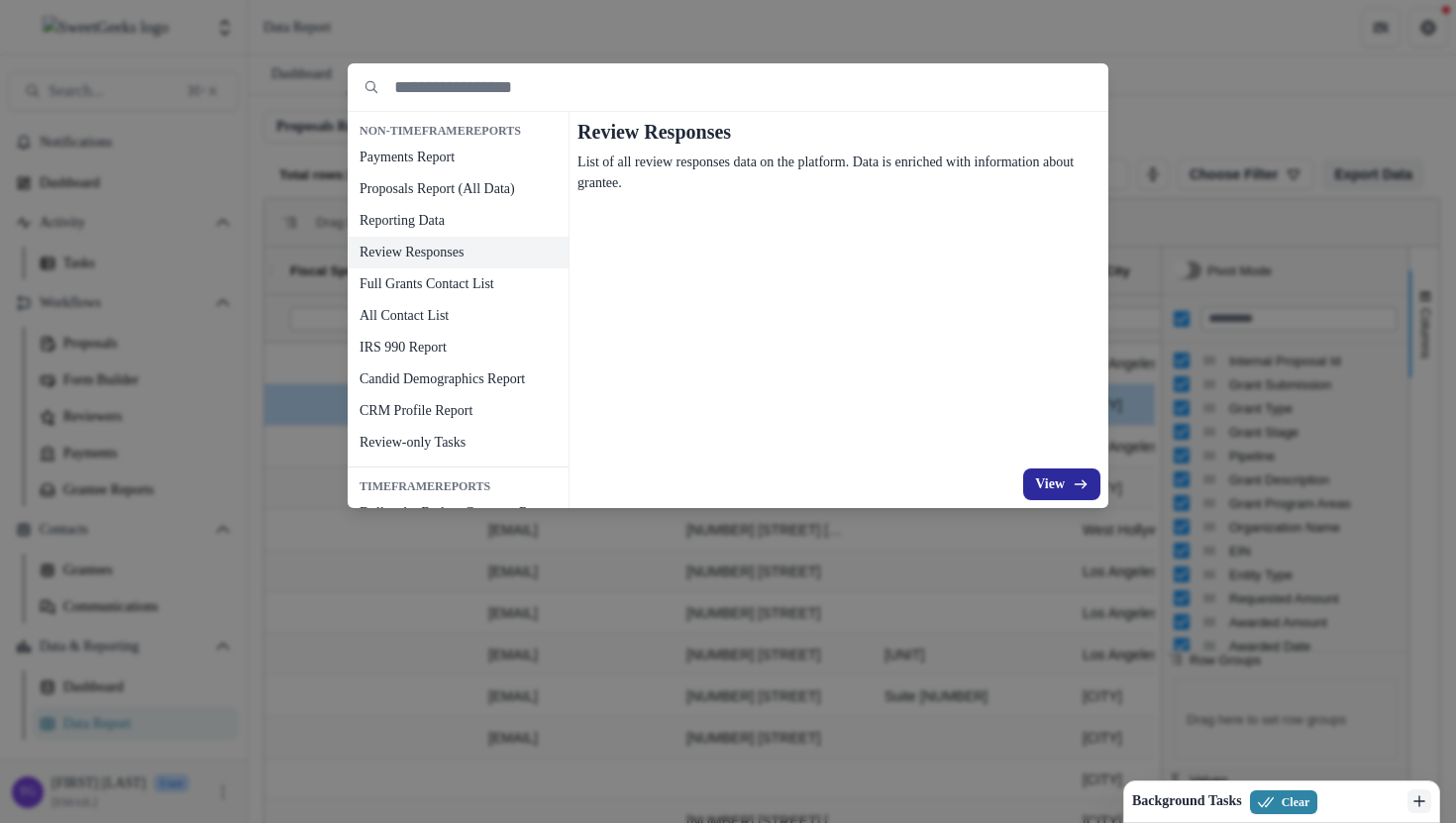 click on "View" at bounding box center [1062, 484] 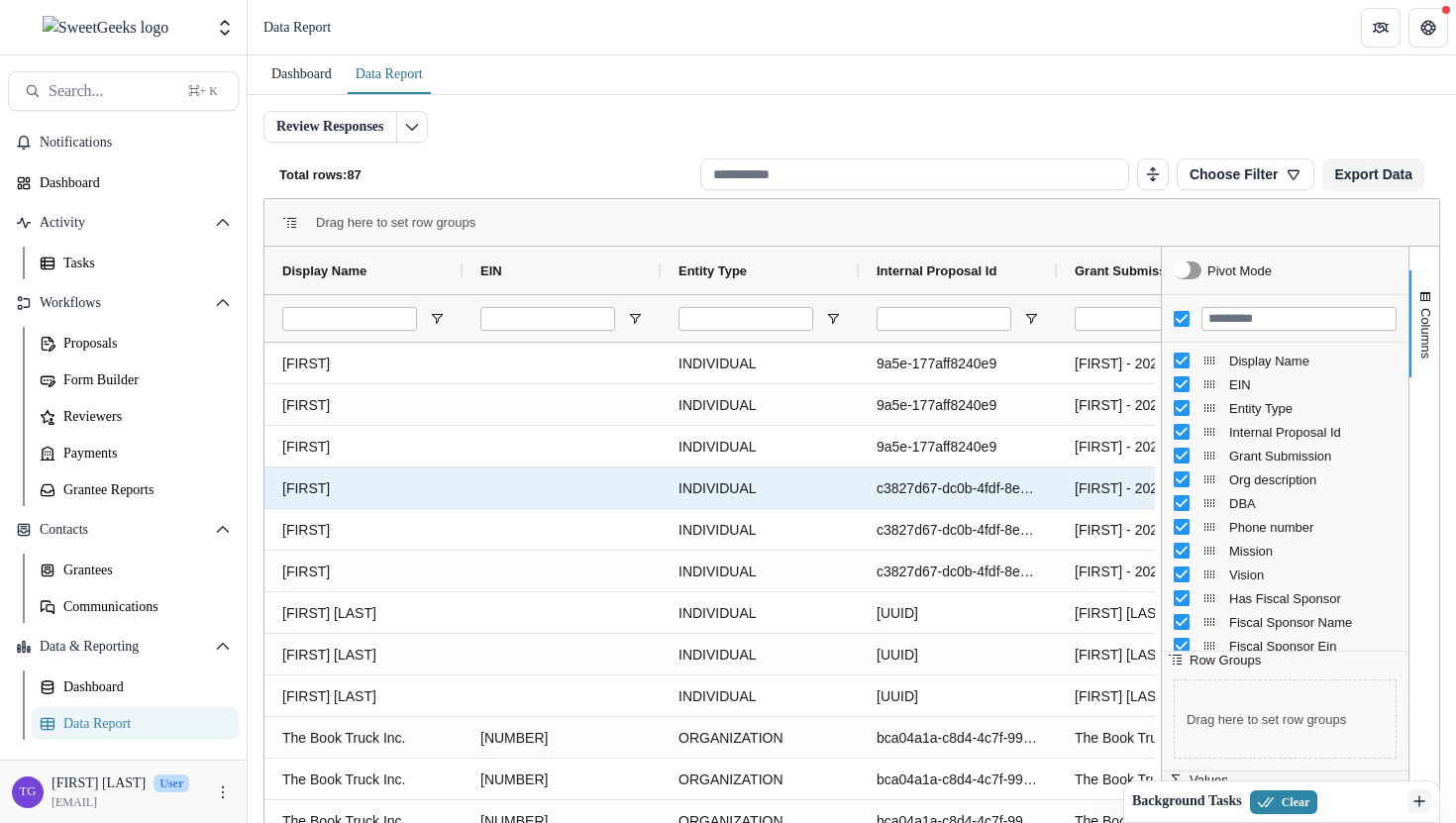 scroll, scrollTop: 76, scrollLeft: 0, axis: vertical 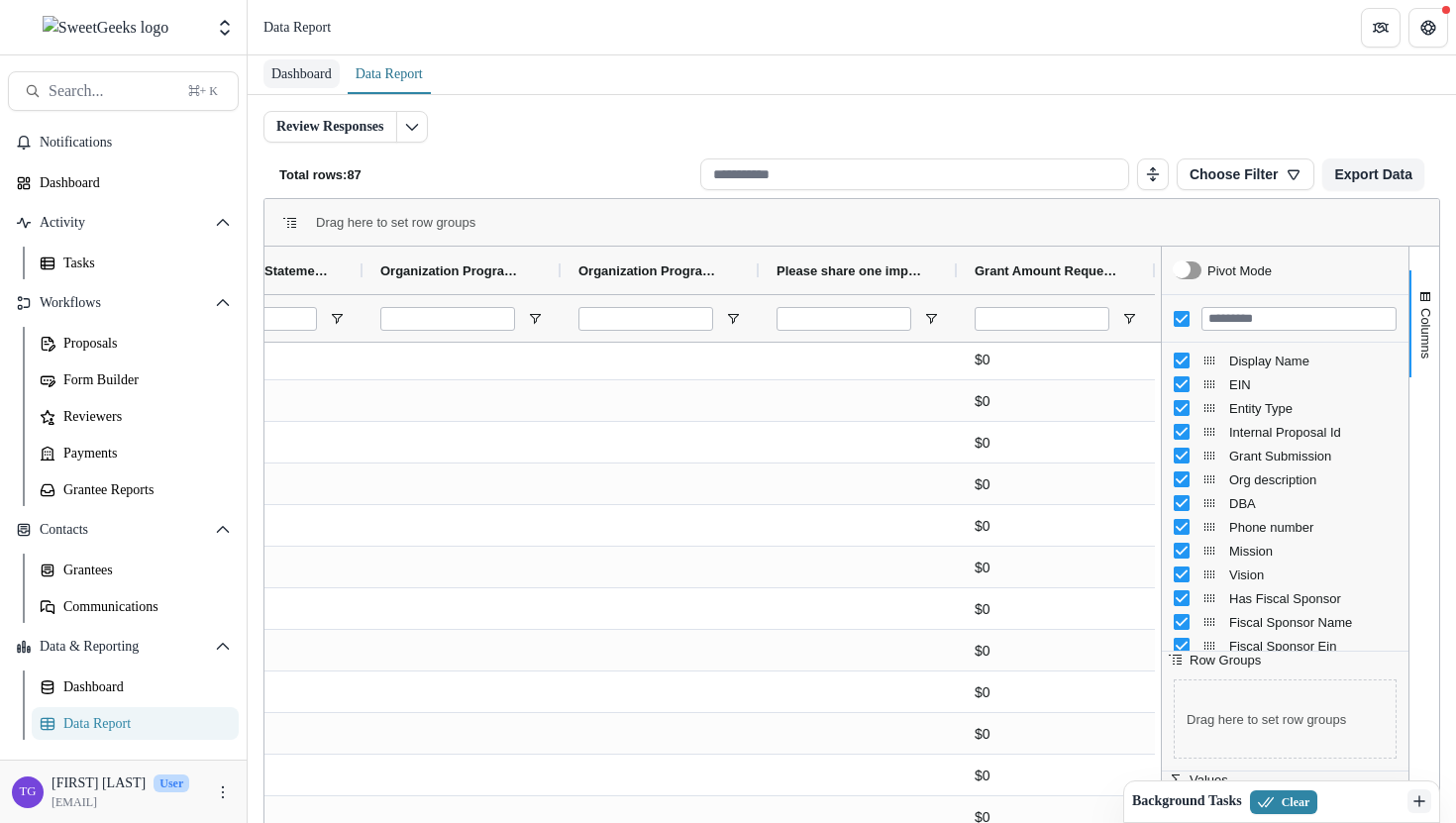 click on "Dashboard" at bounding box center (301, 73) 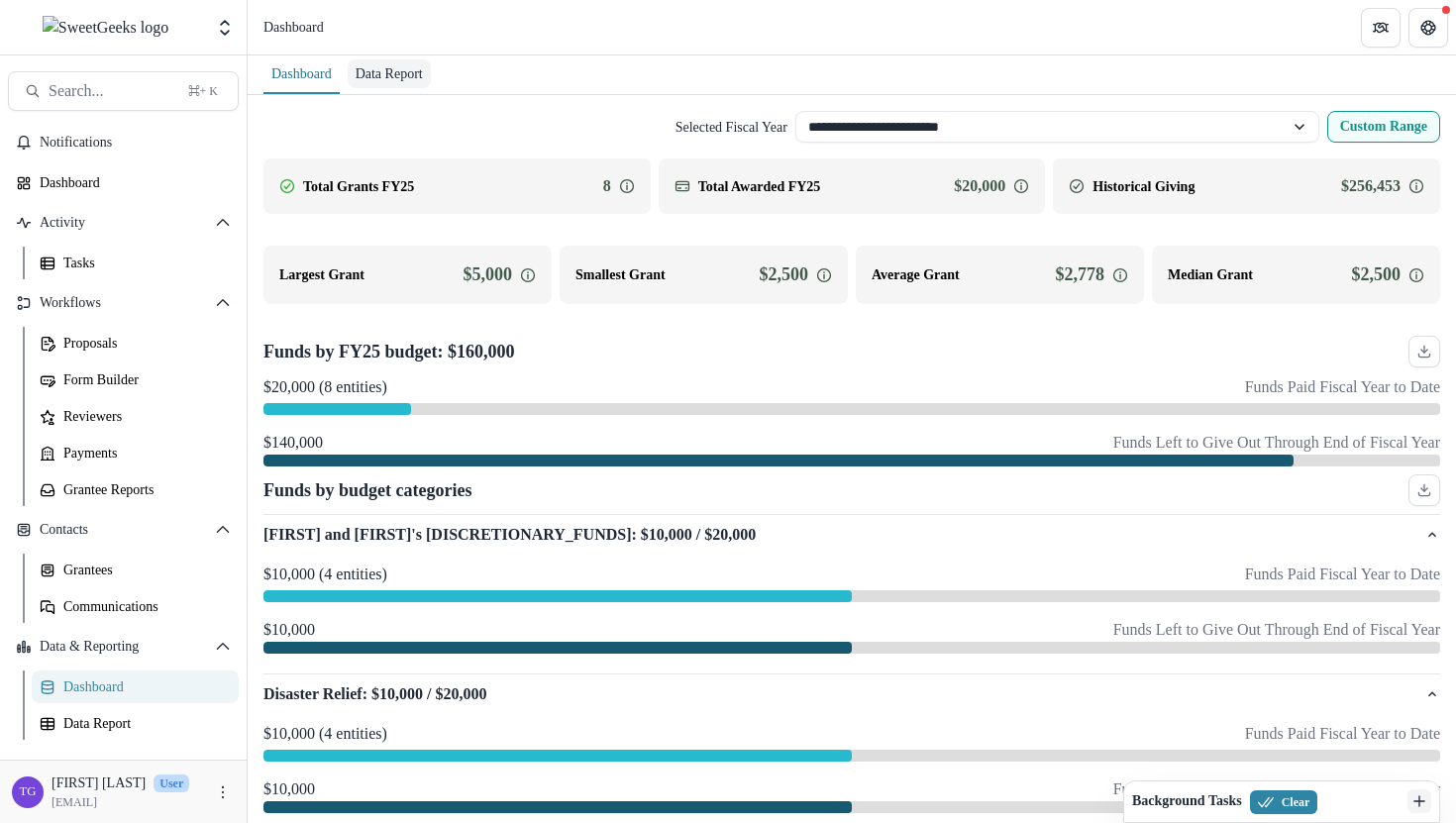 click on "Data Report" at bounding box center (389, 73) 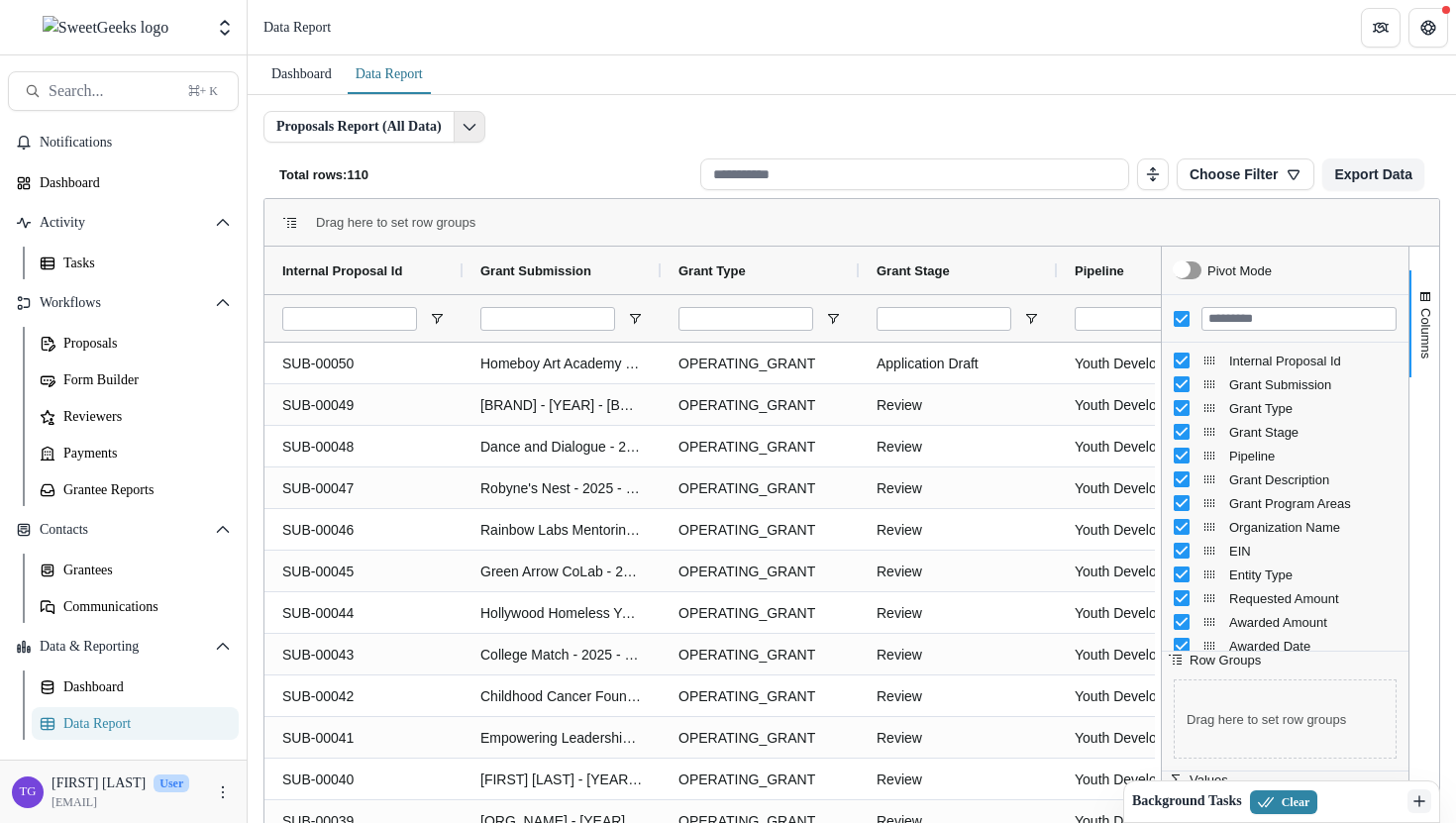 click at bounding box center [469, 127] 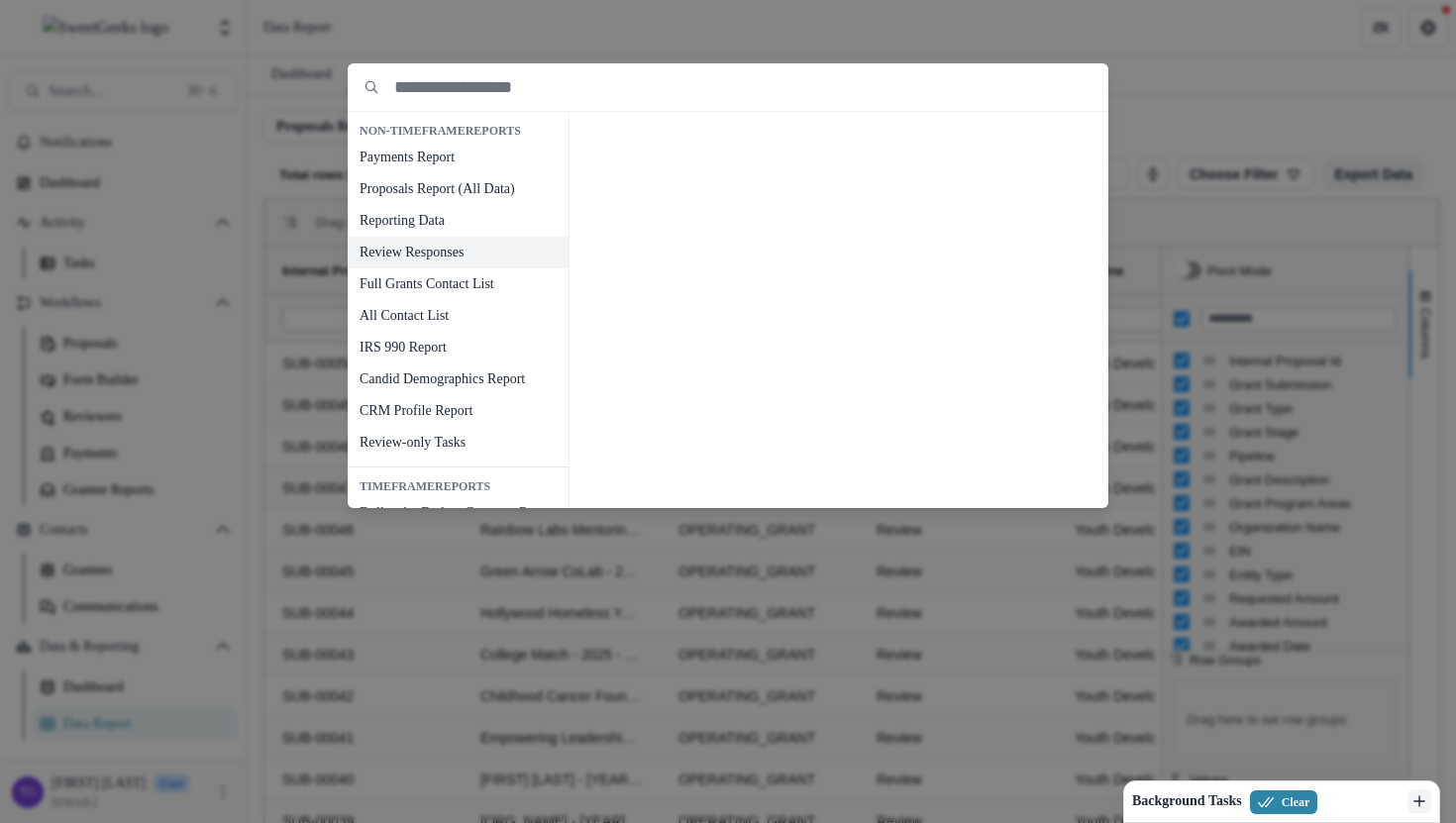 click on "Review Responses" at bounding box center [458, 253] 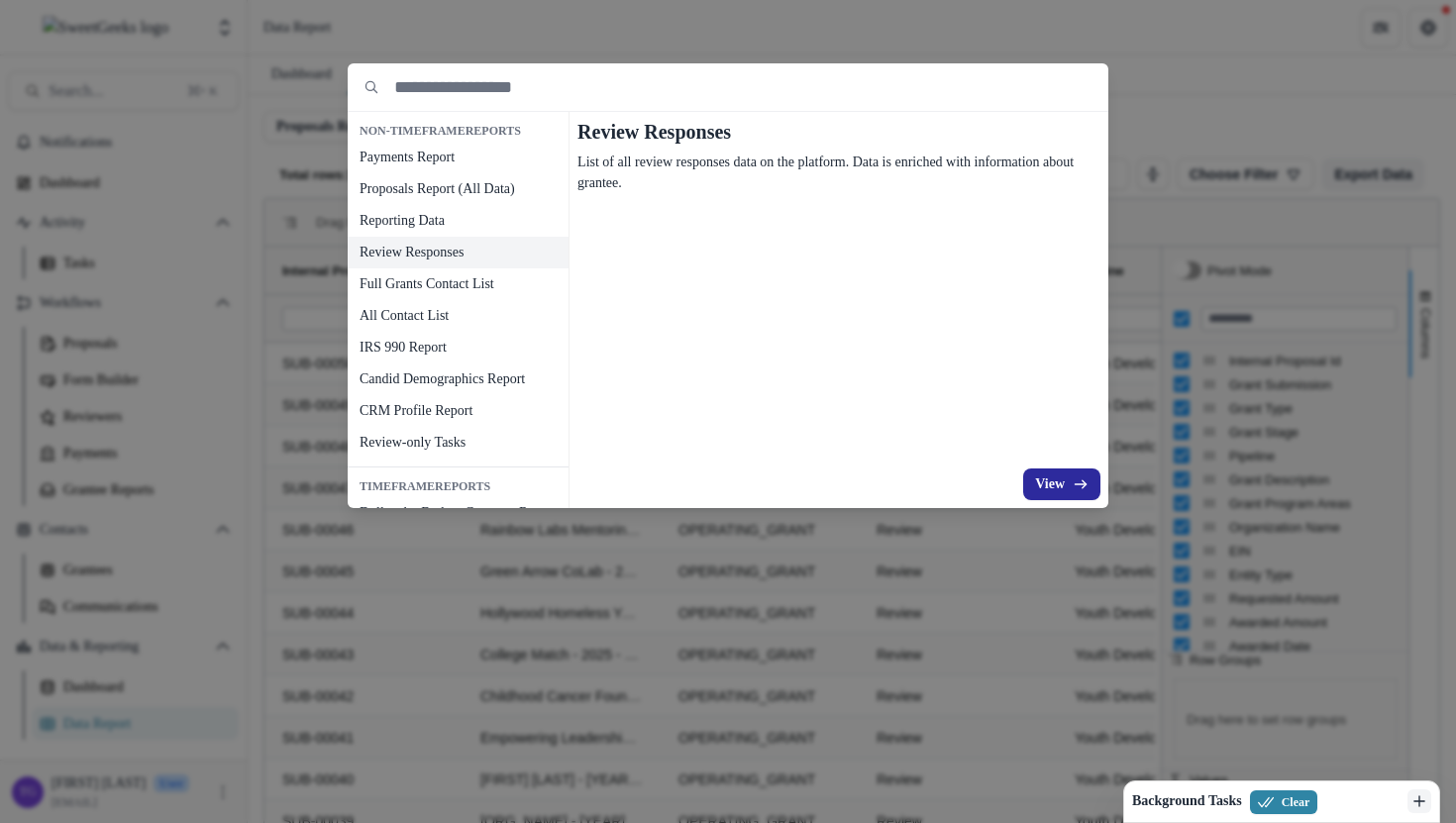 click on "View" at bounding box center (1062, 484) 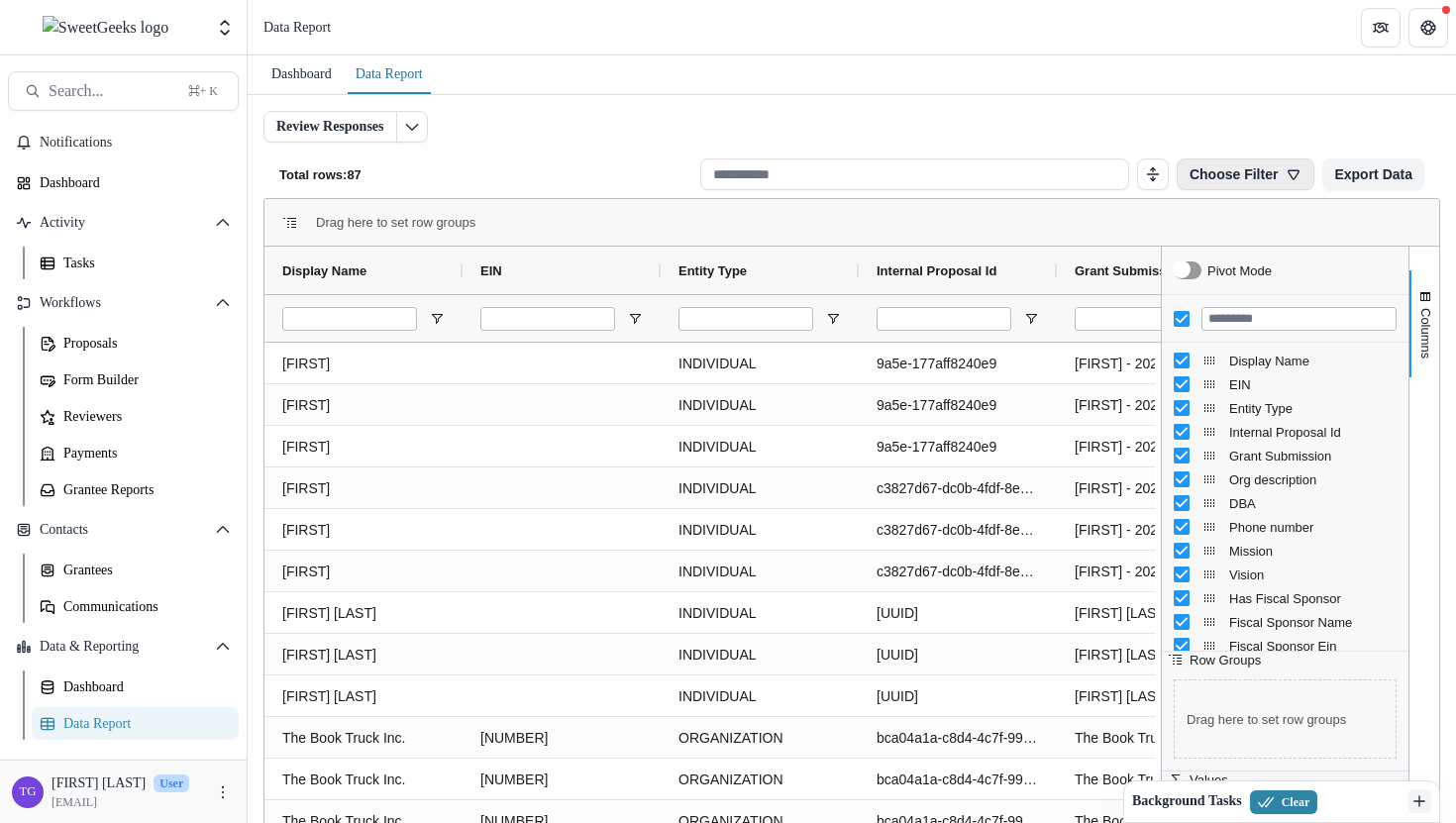 click at bounding box center [1294, 174] 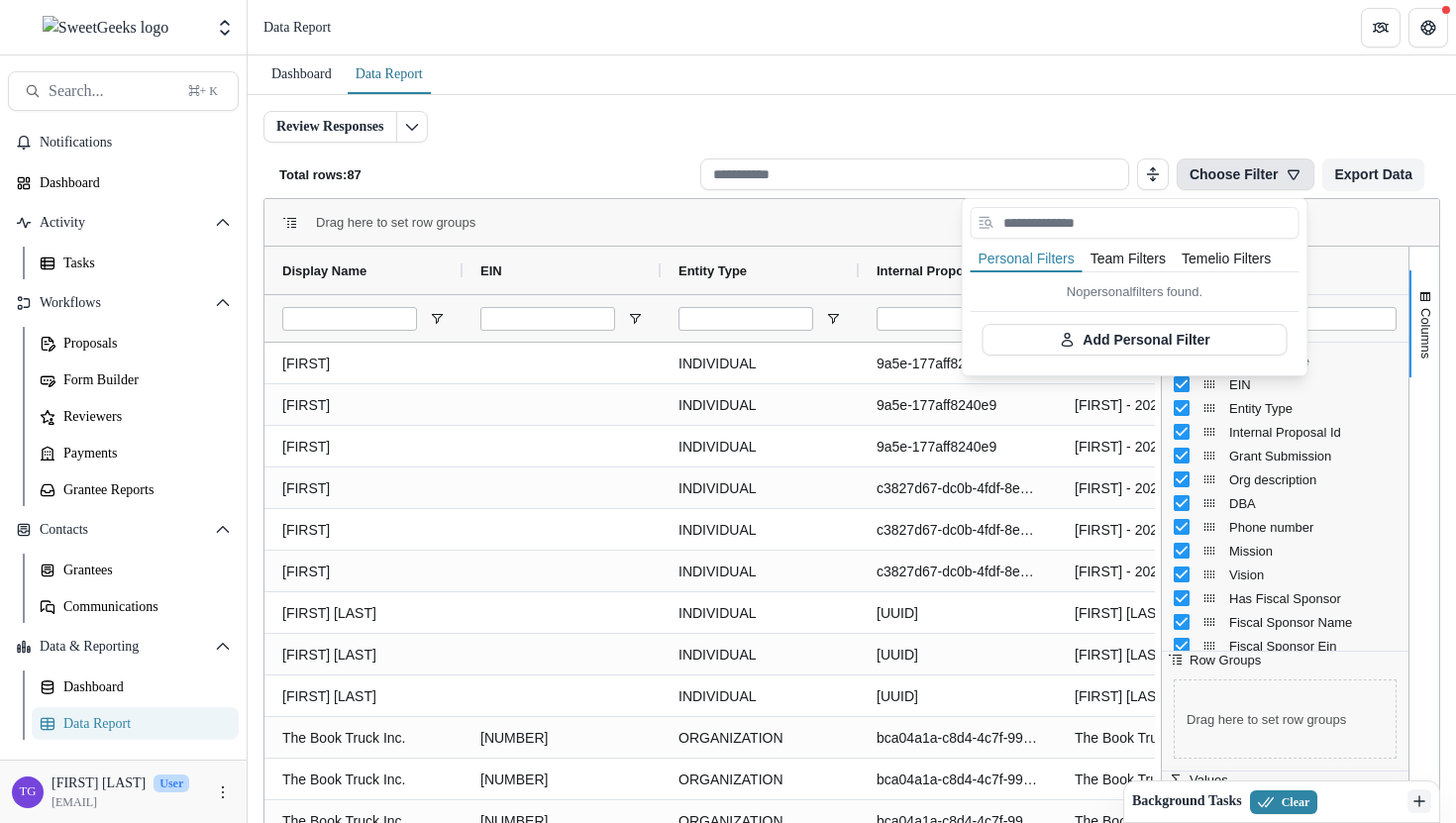 click on "Choose Filter" at bounding box center (1245, 174) 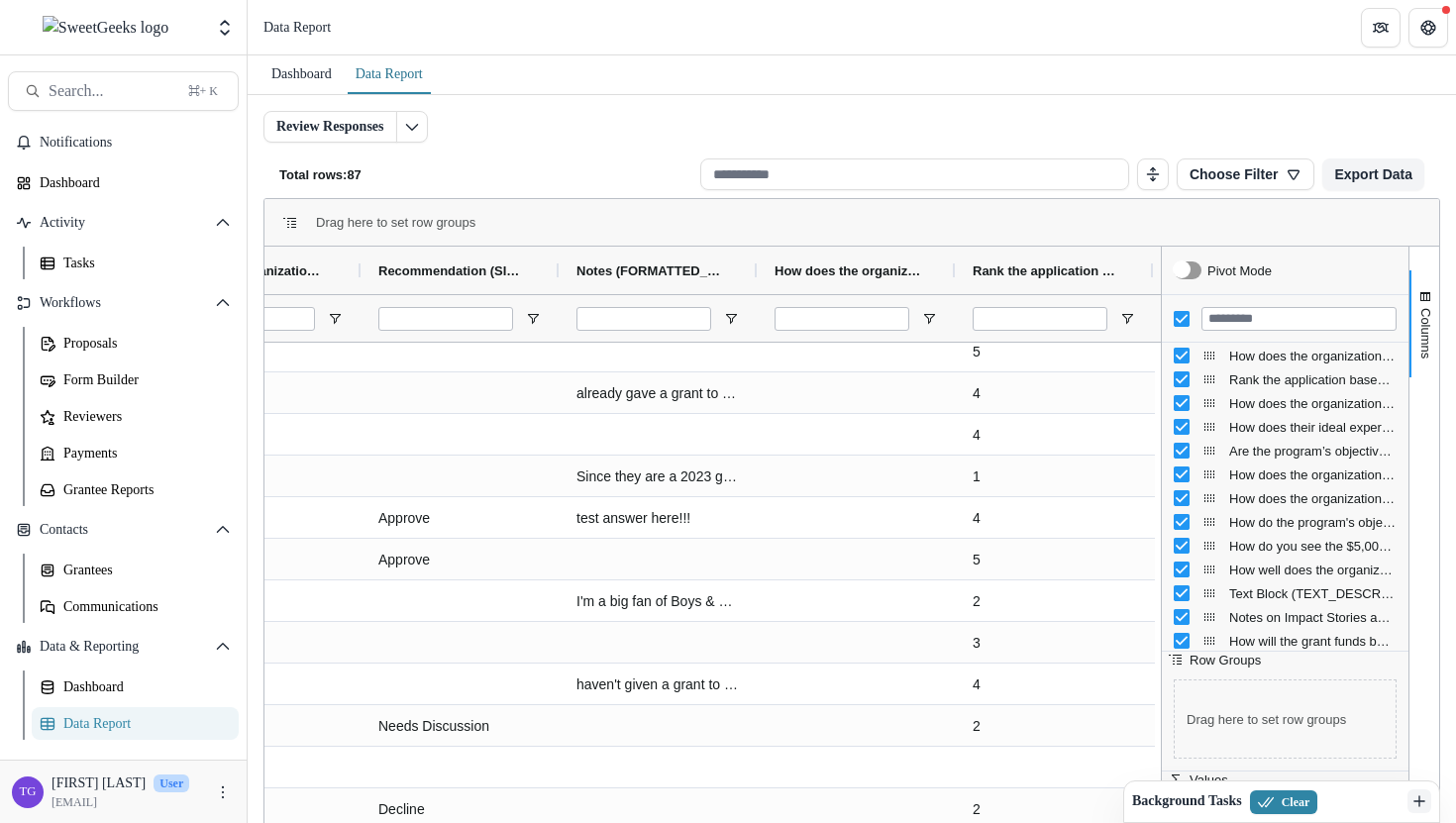 scroll, scrollTop: 1626, scrollLeft: 0, axis: vertical 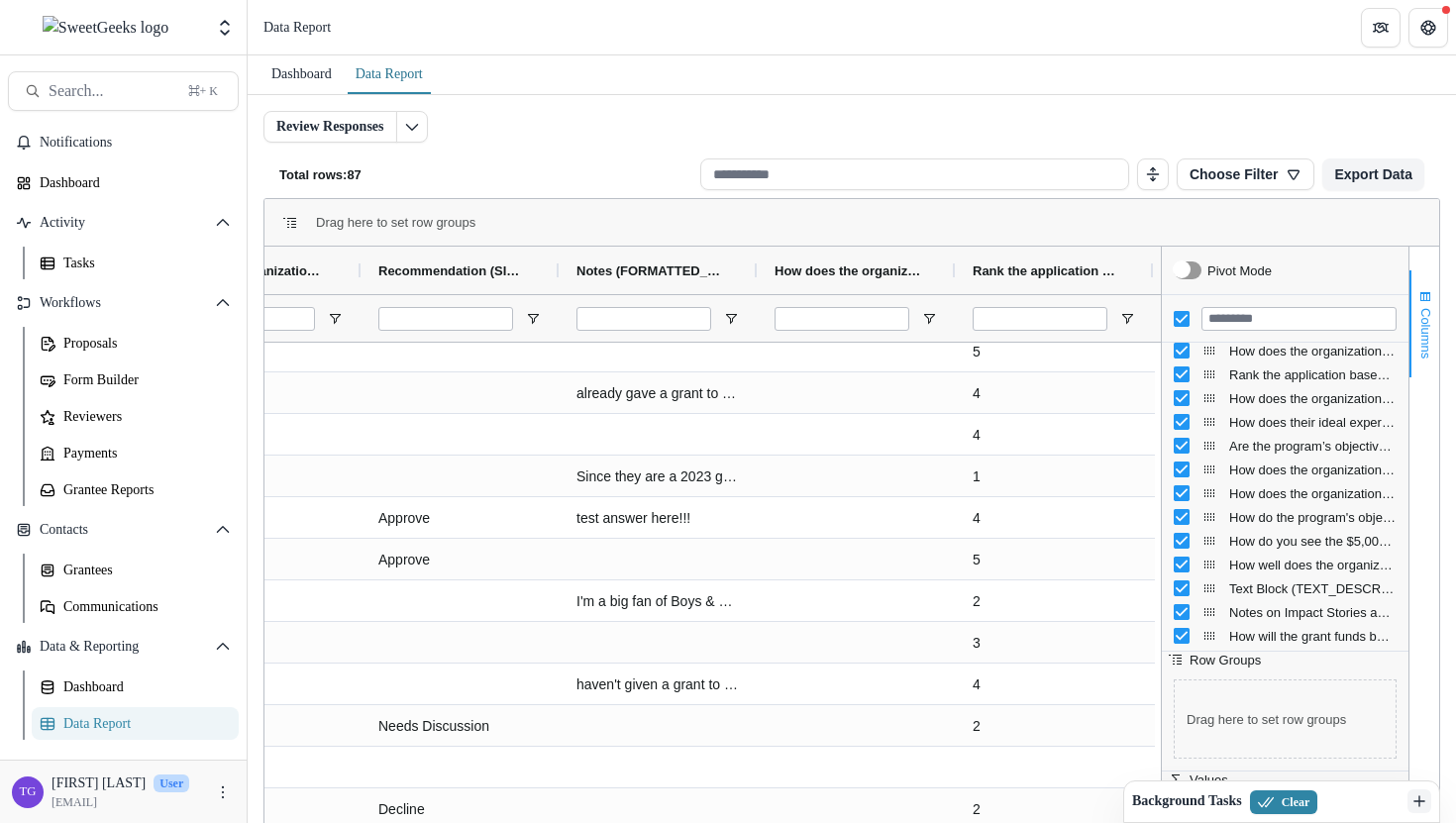 click on "Columns" at bounding box center [1425, 333] 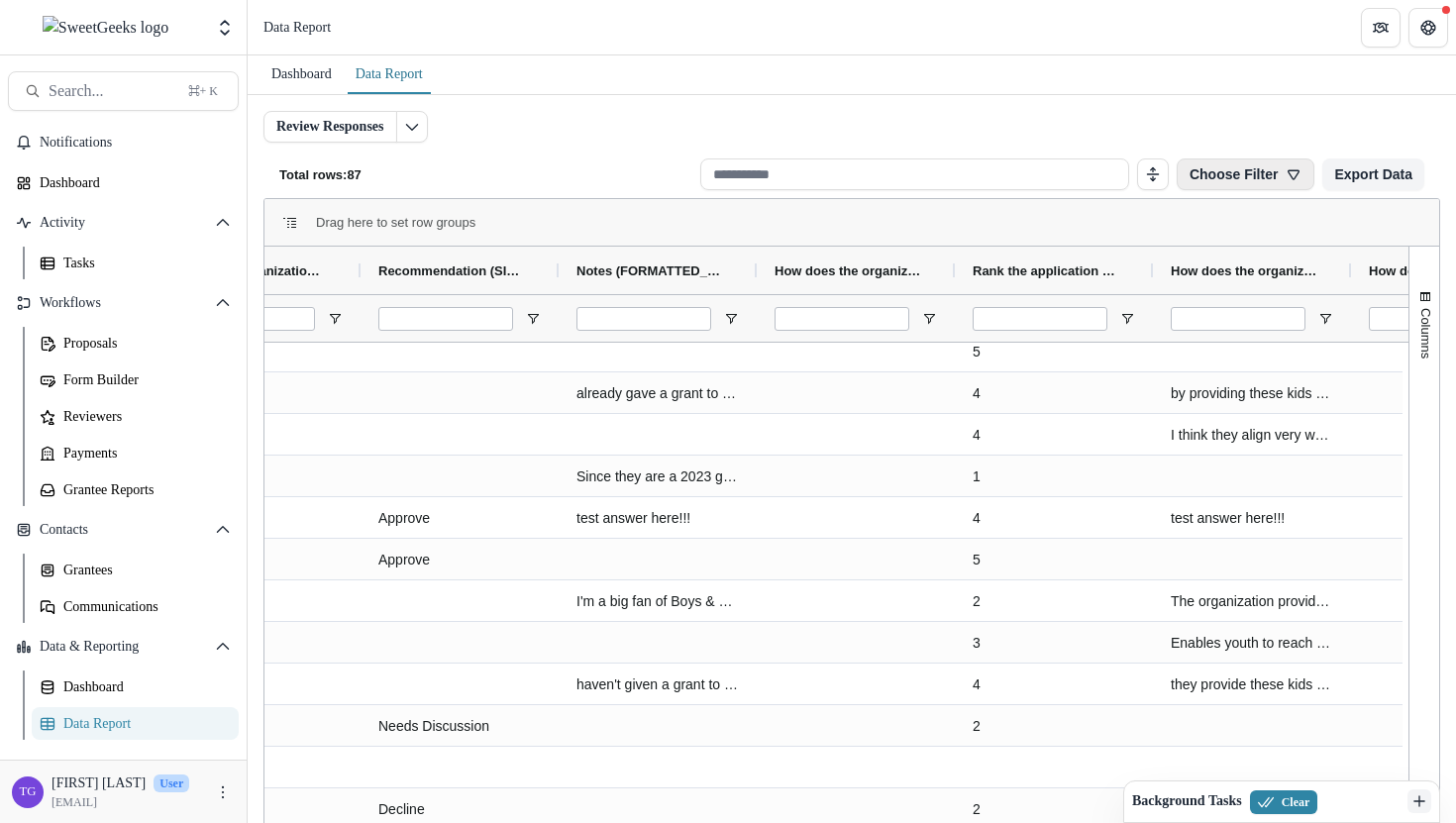 click at bounding box center (1294, 174) 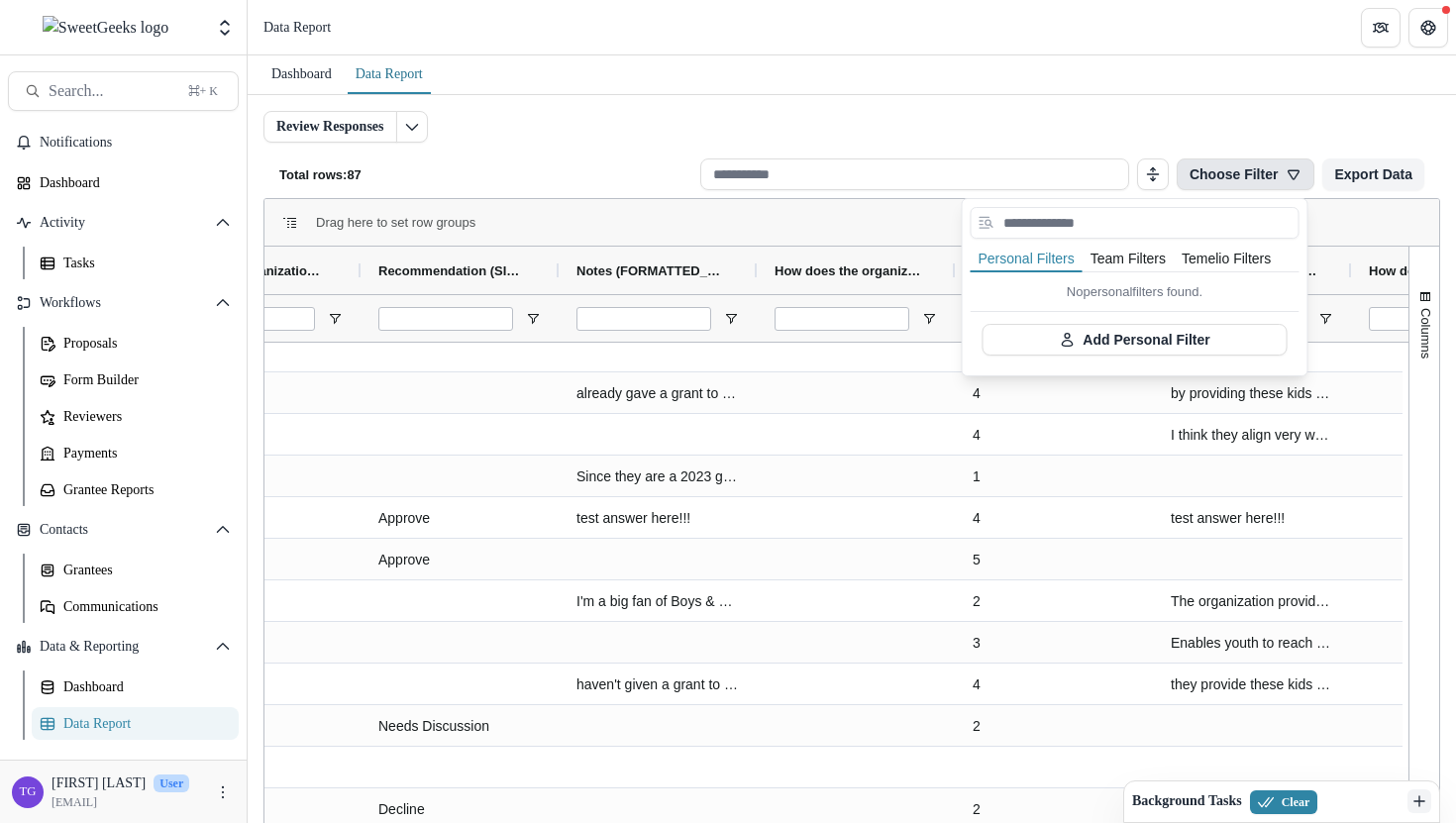 click on "Team Filters" at bounding box center [1128, 259] 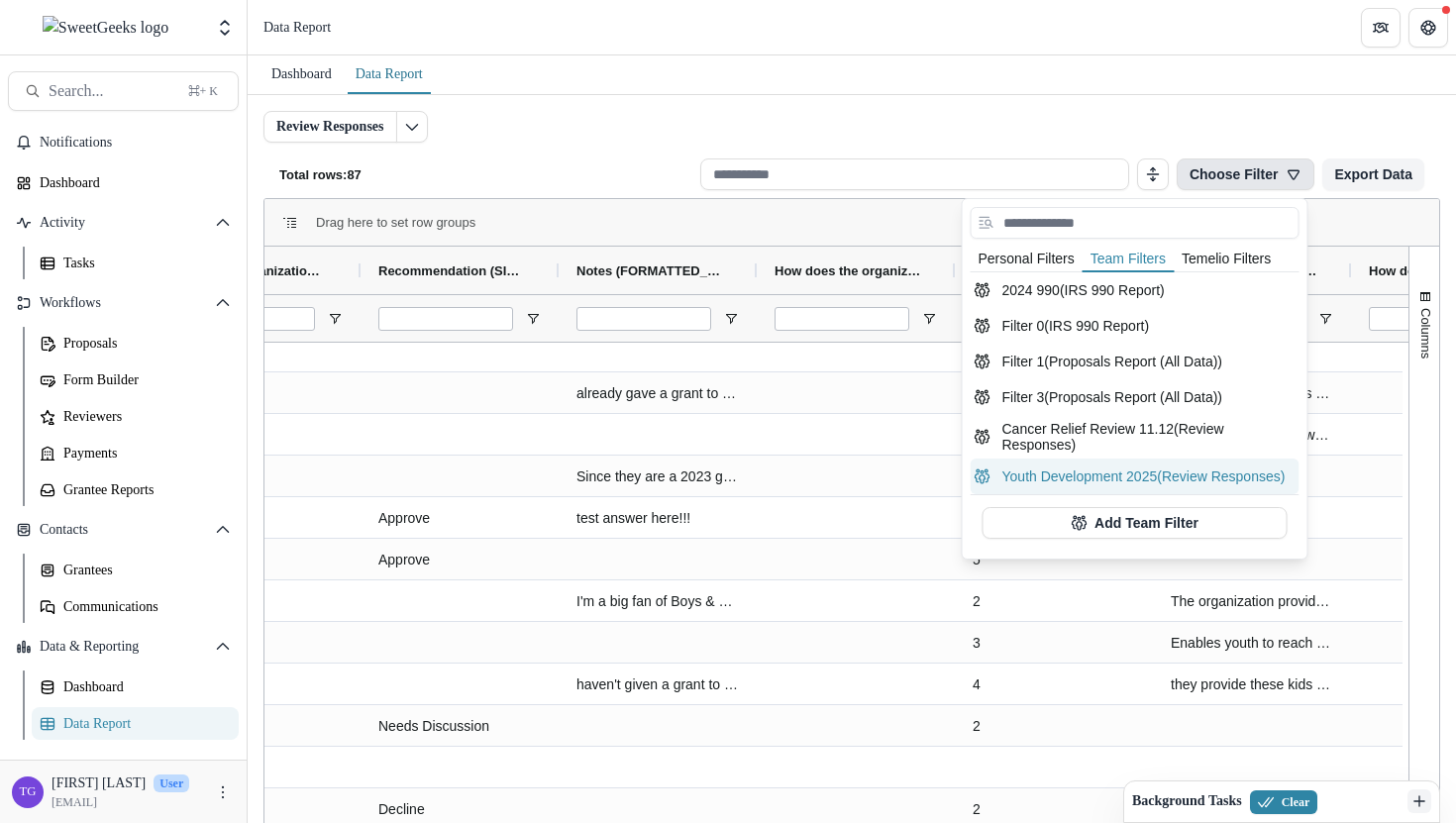 click on "Youth Development 2025  (Review Responses)" at bounding box center [1135, 476] 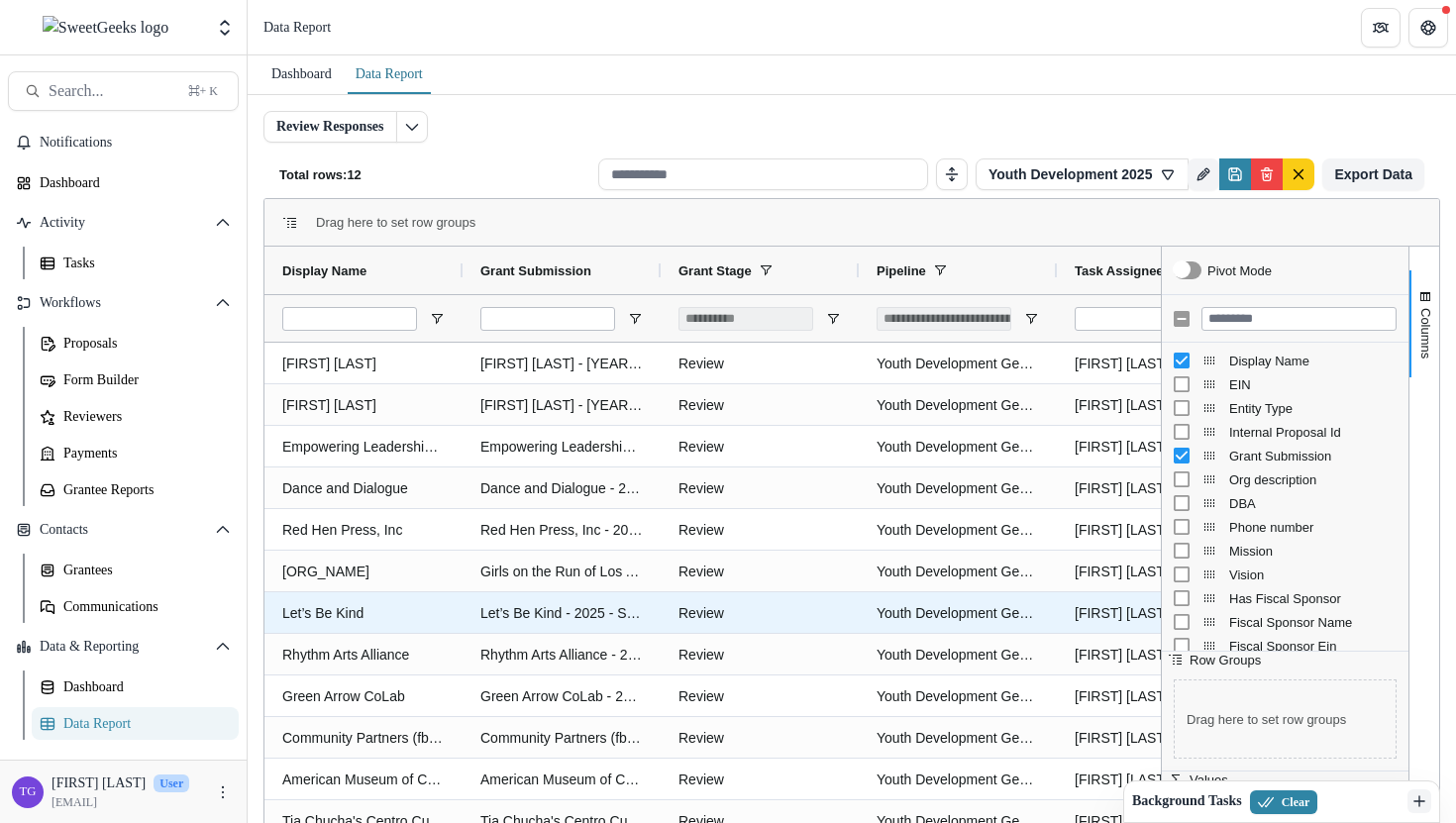 scroll, scrollTop: 0, scrollLeft: 205, axis: horizontal 